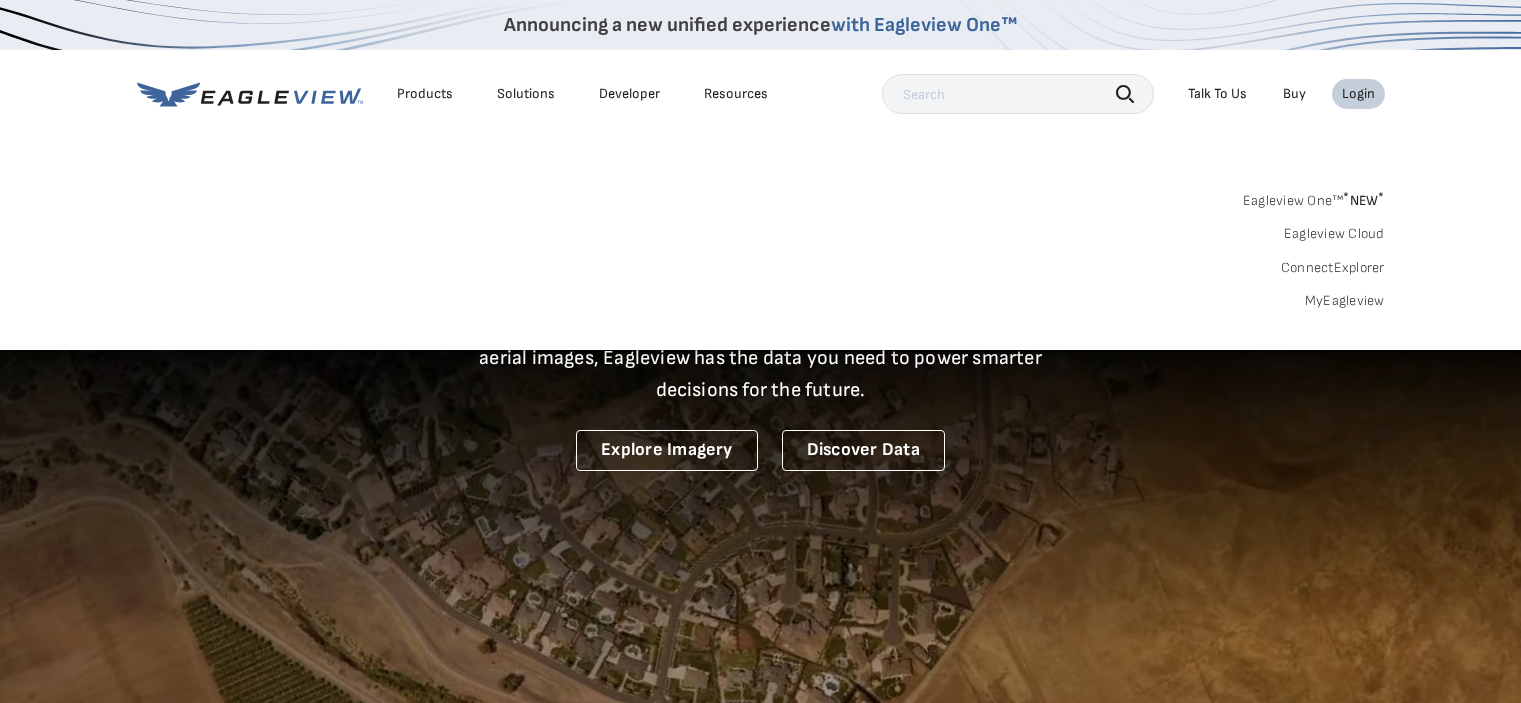 scroll, scrollTop: 0, scrollLeft: 0, axis: both 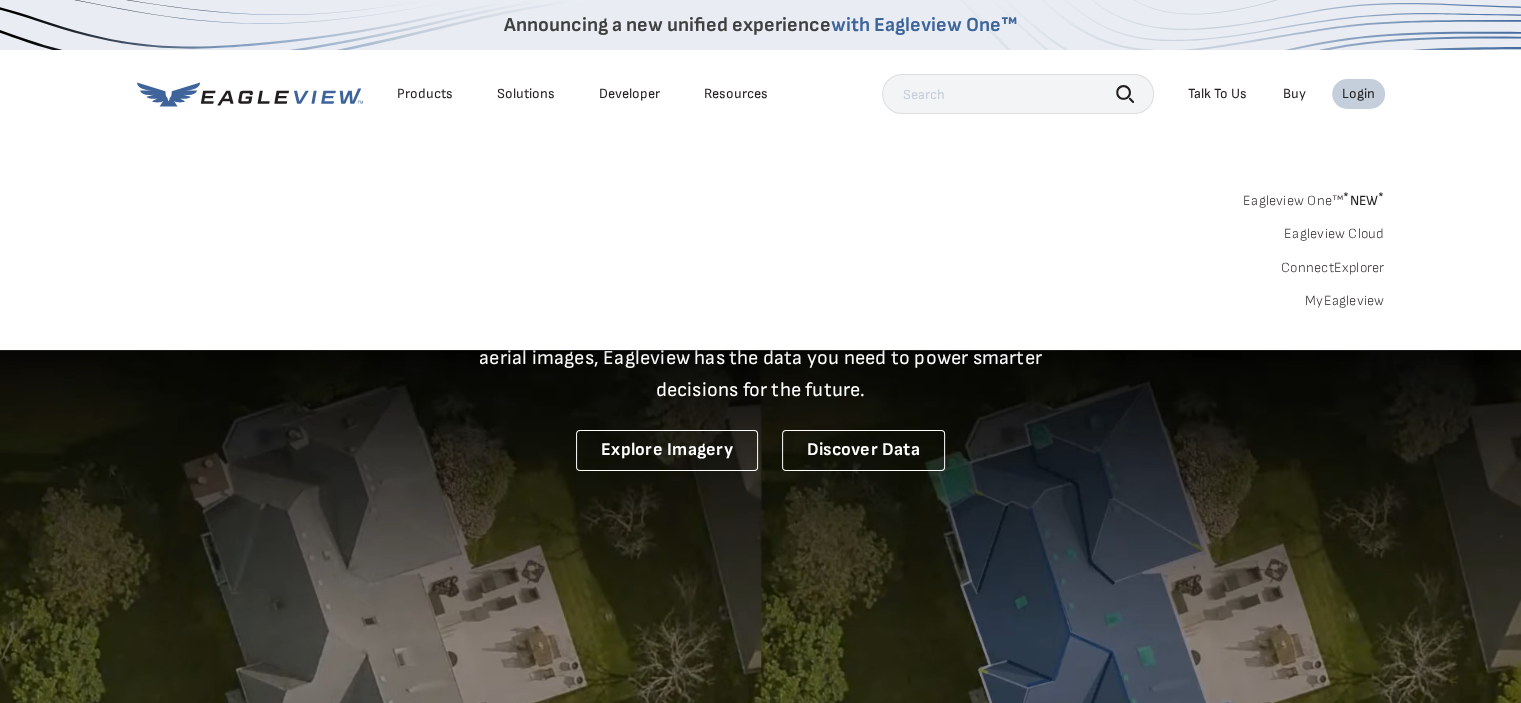 click on "MyEagleview" at bounding box center [1345, 301] 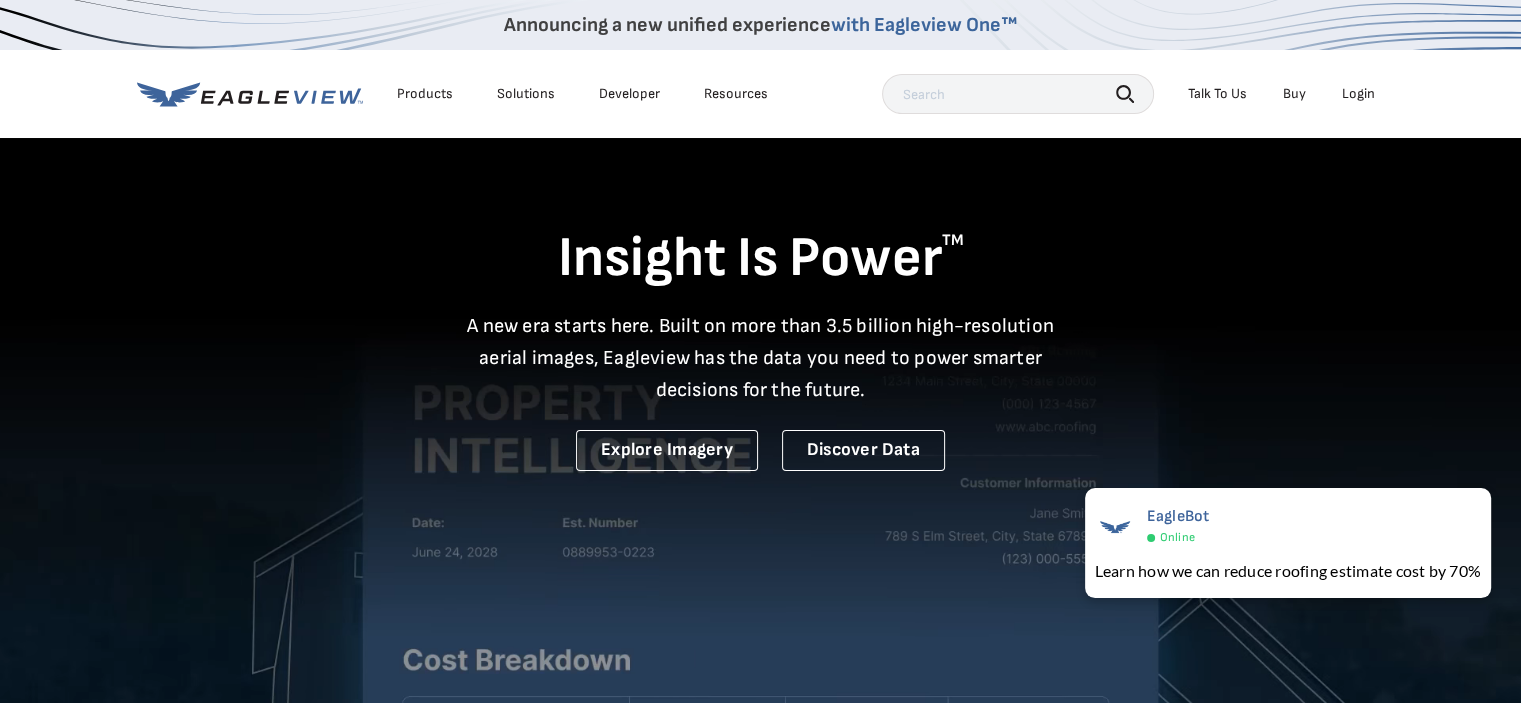 scroll, scrollTop: 0, scrollLeft: 0, axis: both 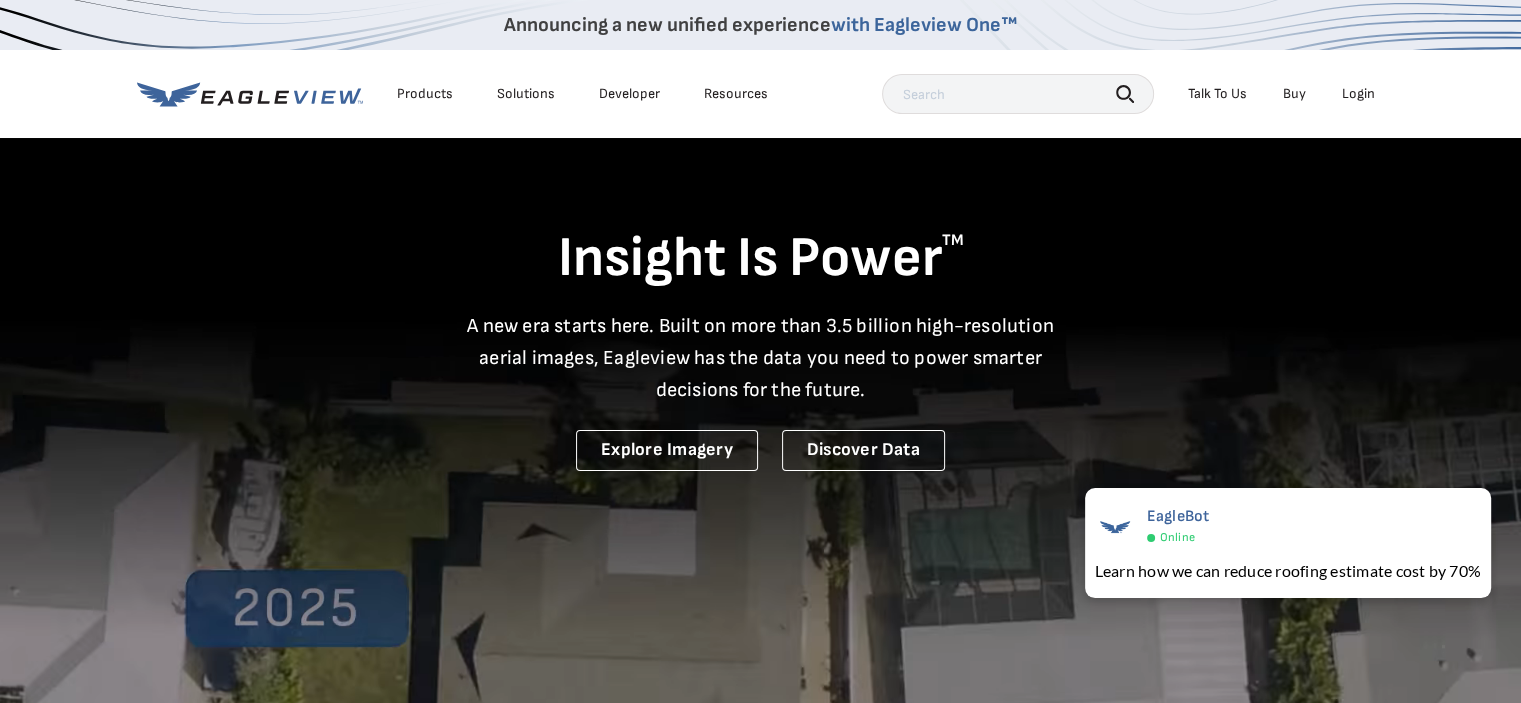 click on "Login" at bounding box center [1358, 94] 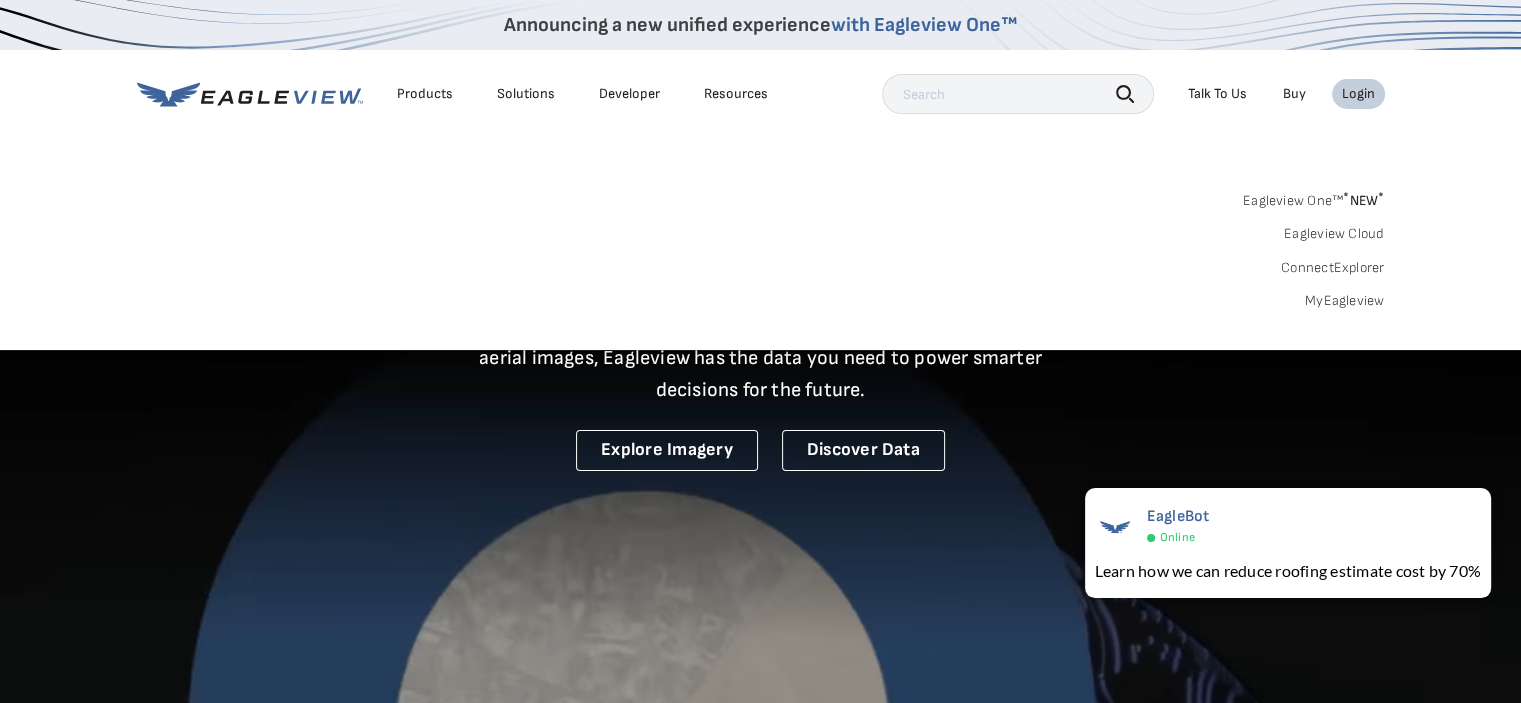 click on "MyEagleview" at bounding box center (1345, 301) 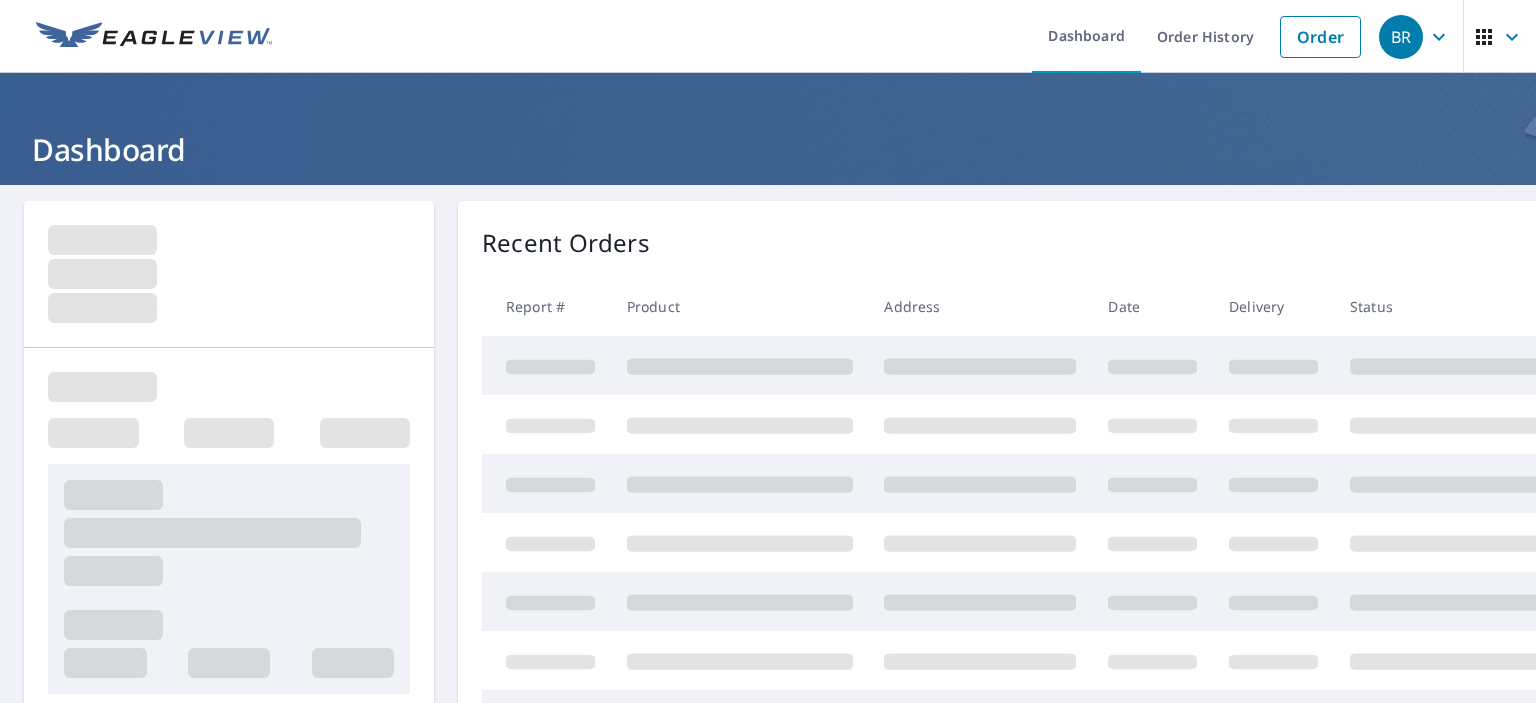 scroll, scrollTop: 0, scrollLeft: 0, axis: both 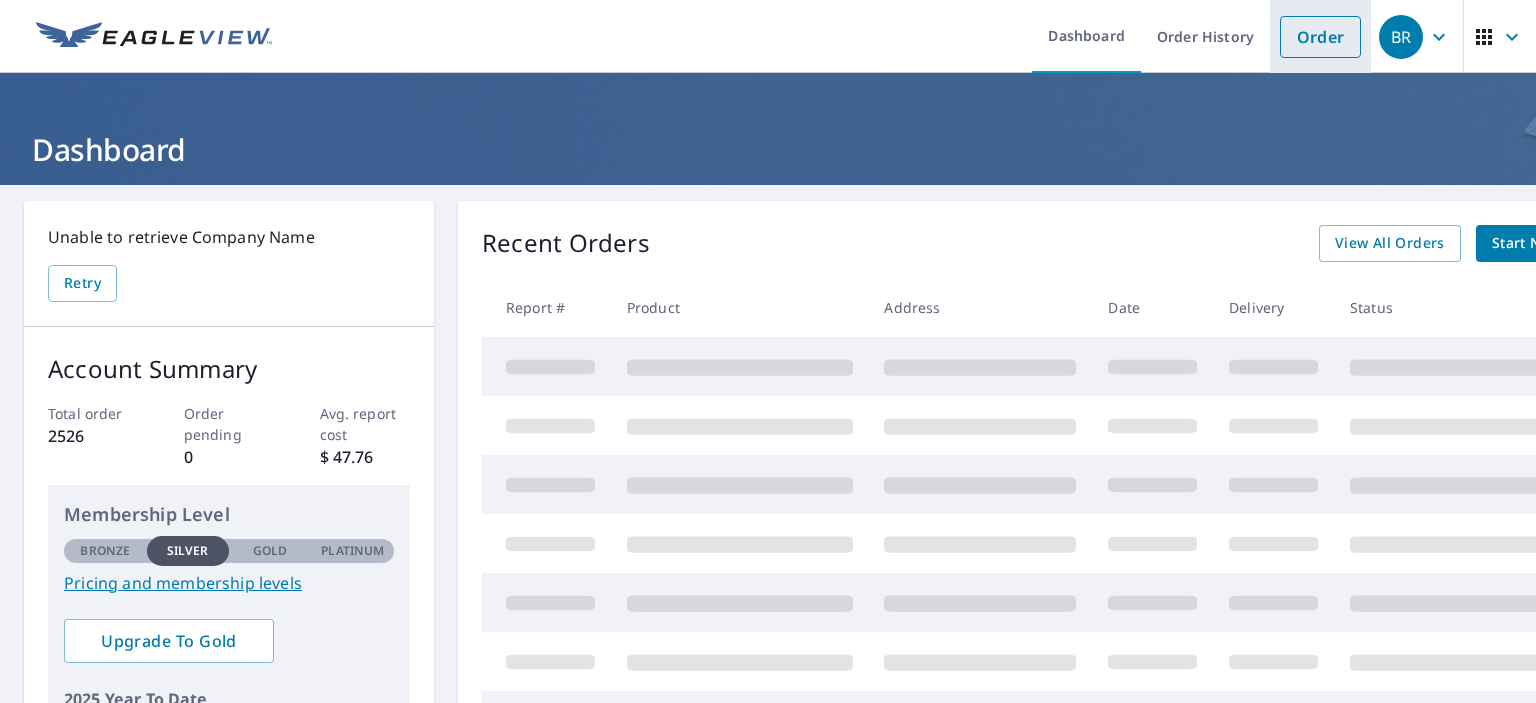 click on "Order" at bounding box center [1320, 37] 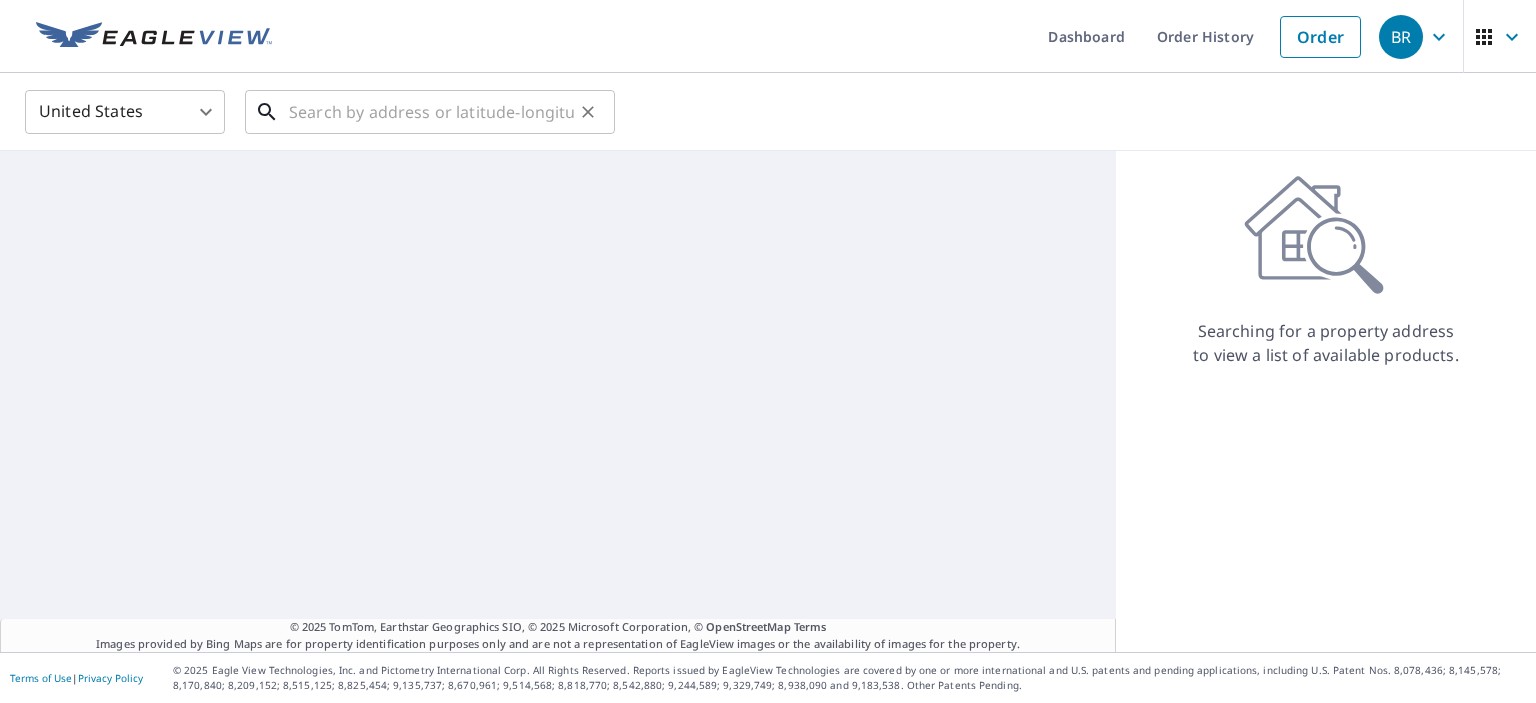click at bounding box center (431, 112) 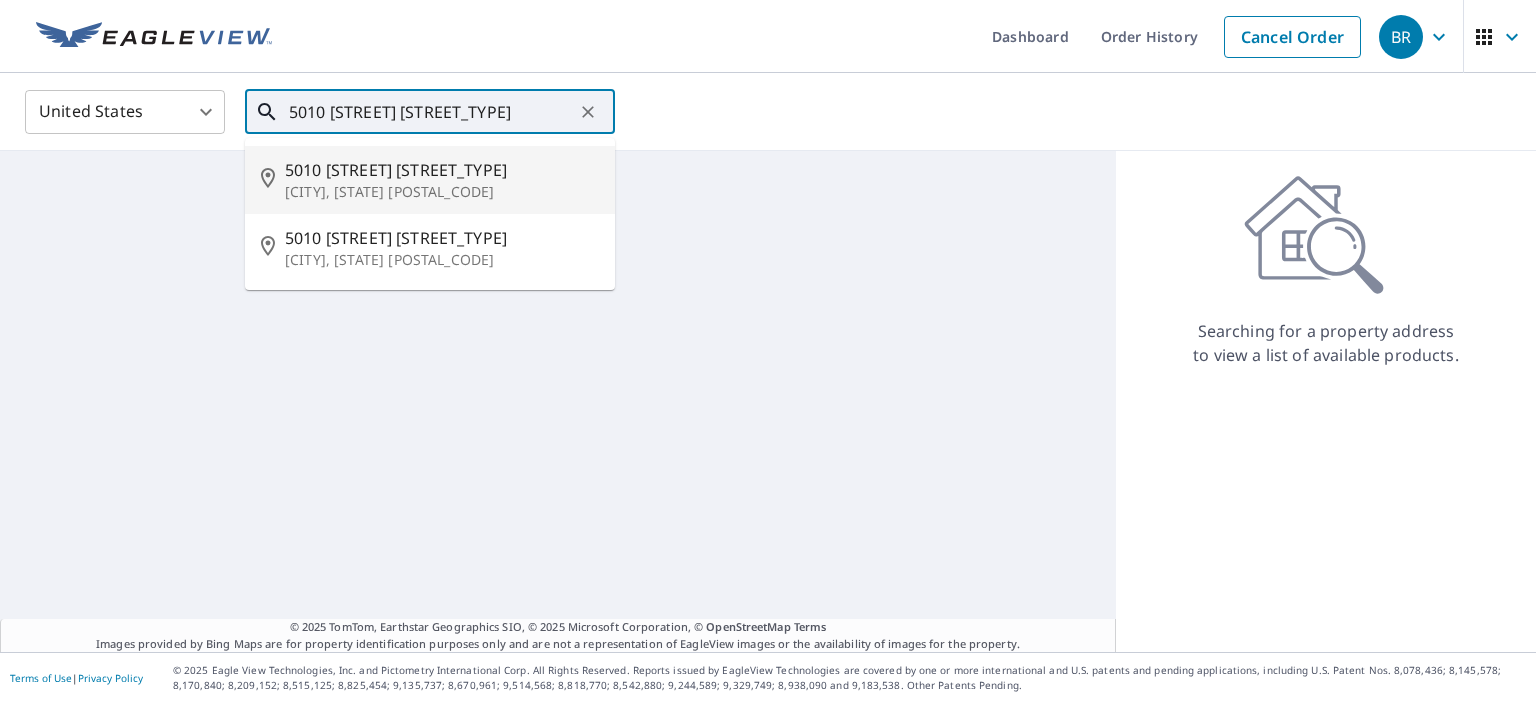 click on "5010 [STREET] [STREET_TYPE]" at bounding box center (442, 170) 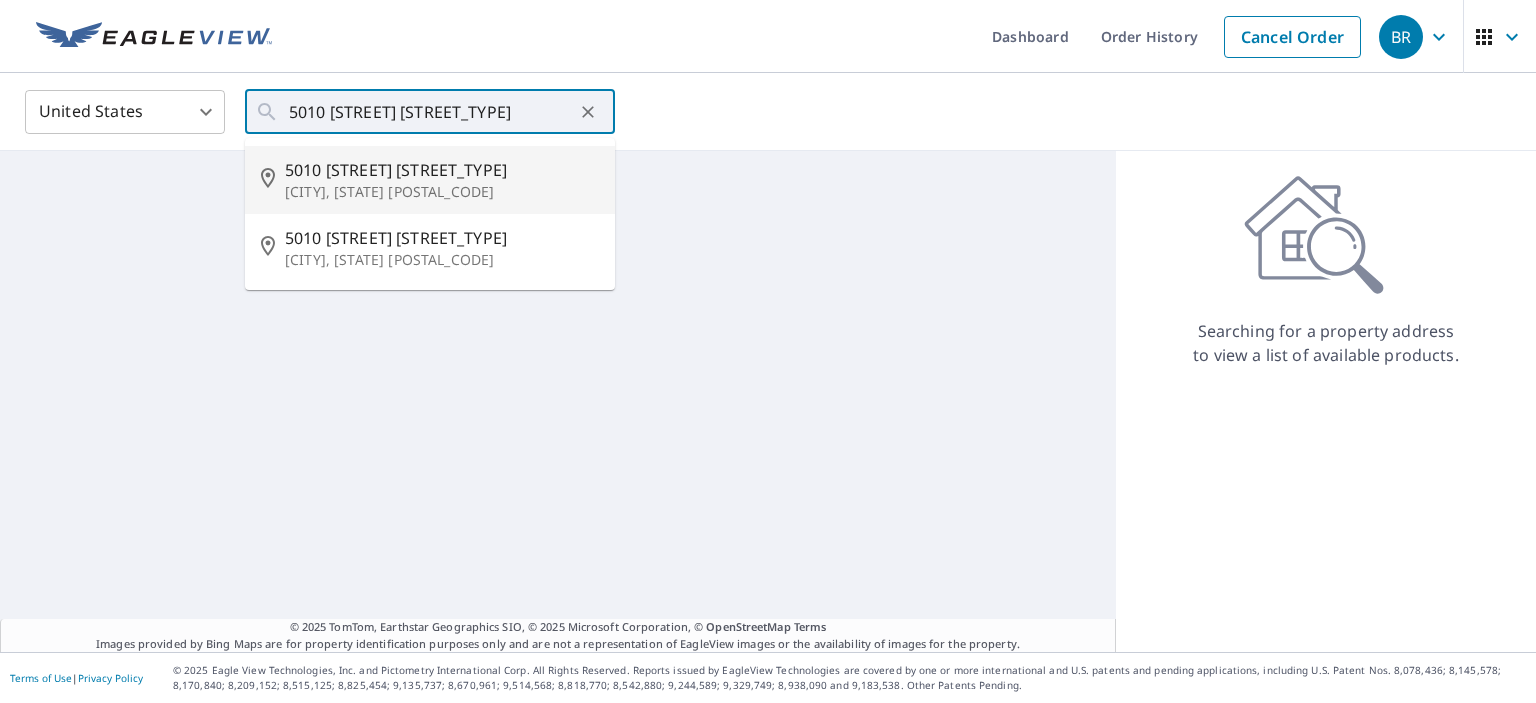 type on "5010 [STREET] [STREET_TYPE] [CITY], [STATE] [POSTAL_CODE]" 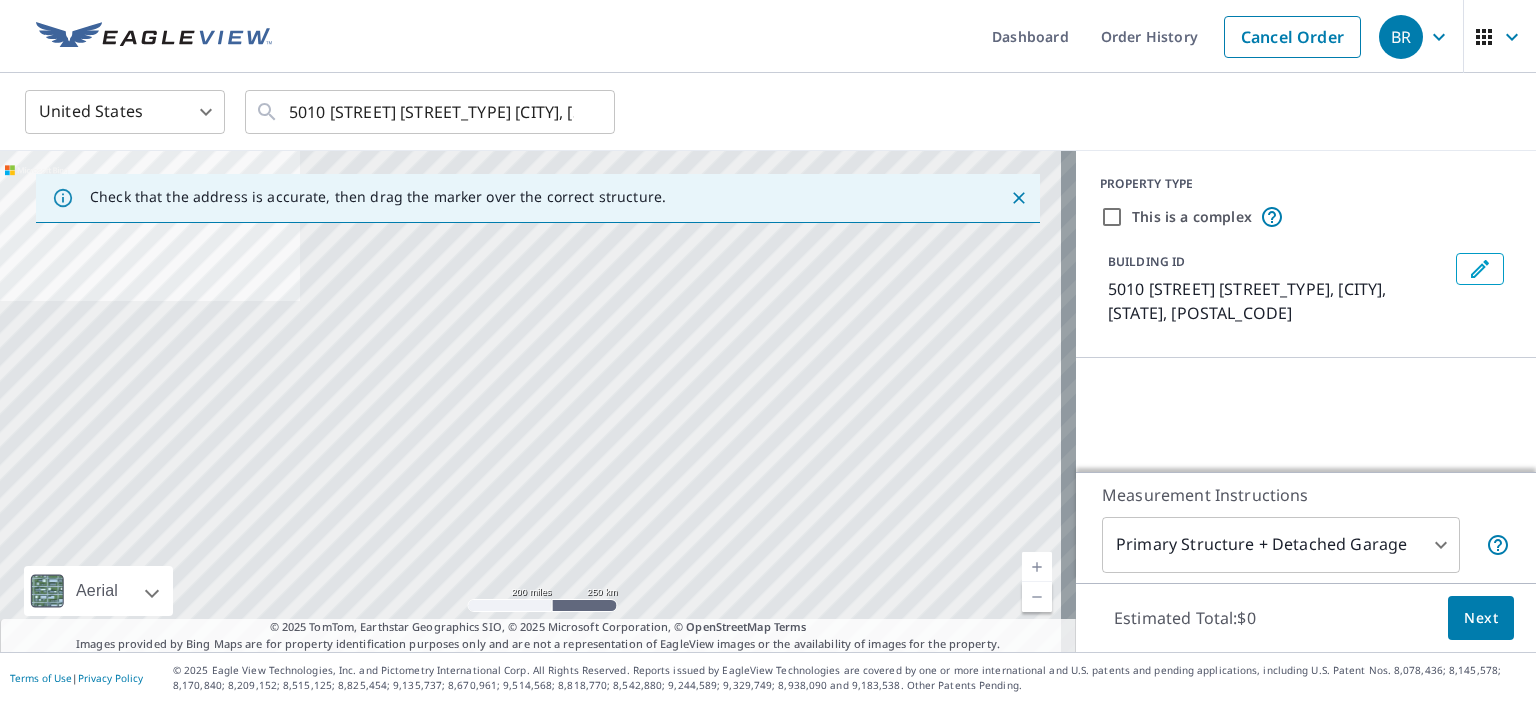click at bounding box center (1037, 567) 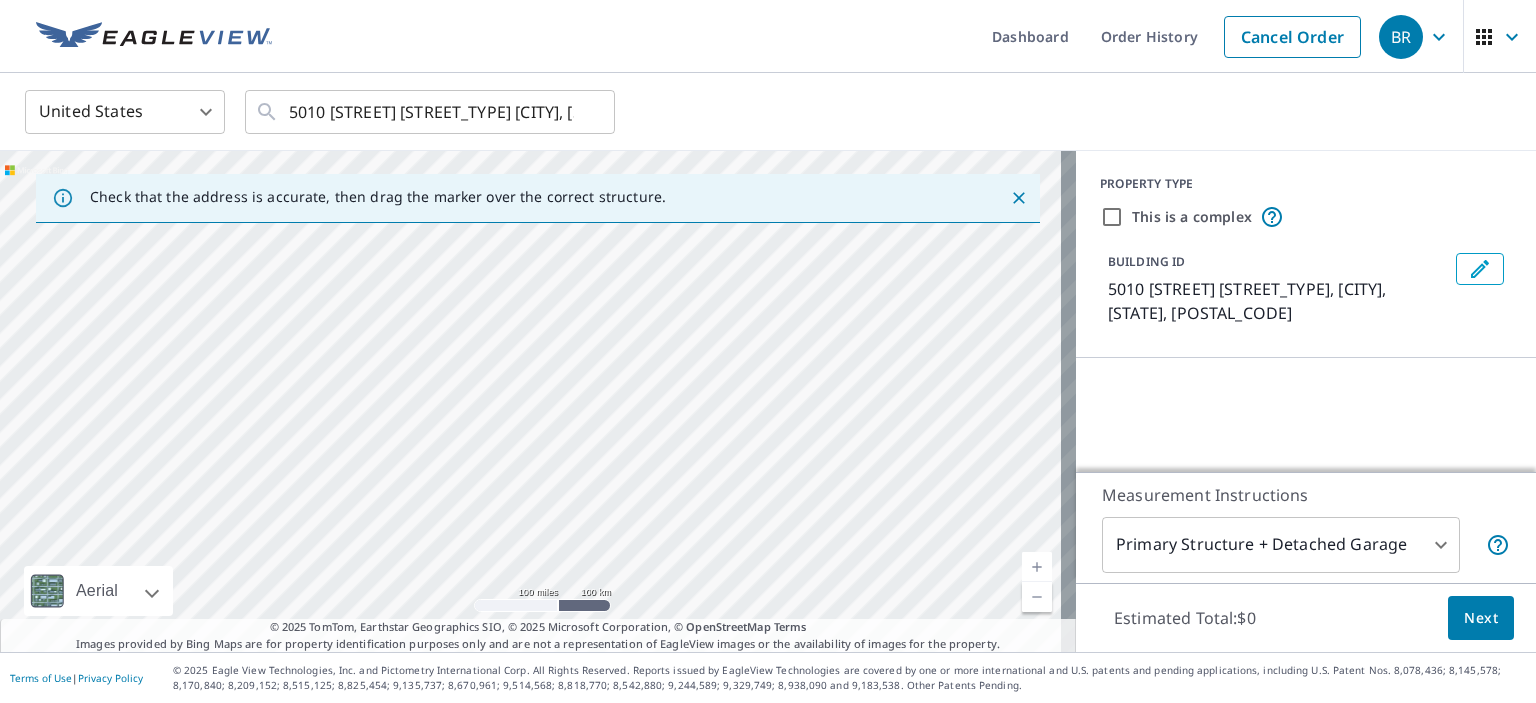 click at bounding box center [1037, 567] 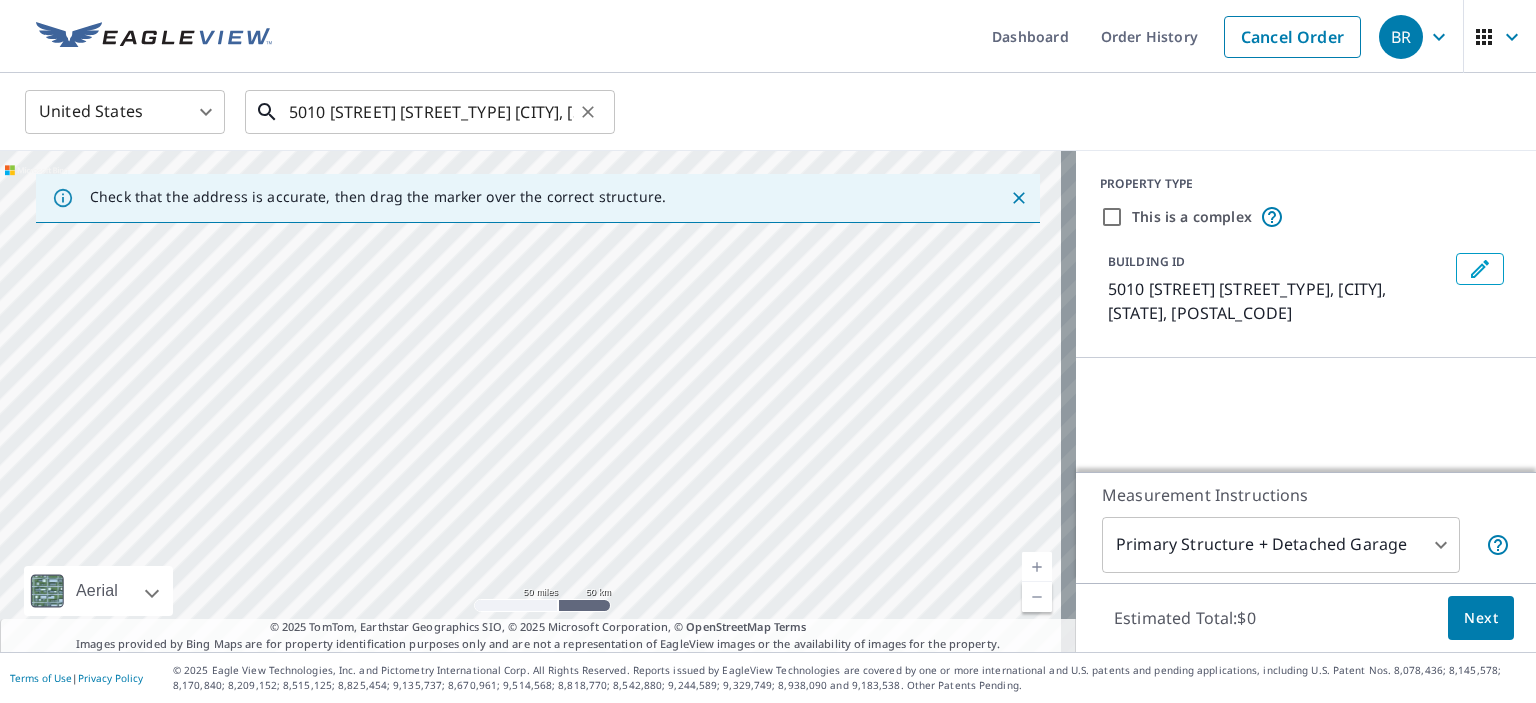 click on "5010 [STREET] [STREET_TYPE] [CITY], [STATE] [POSTAL_CODE]" at bounding box center (431, 112) 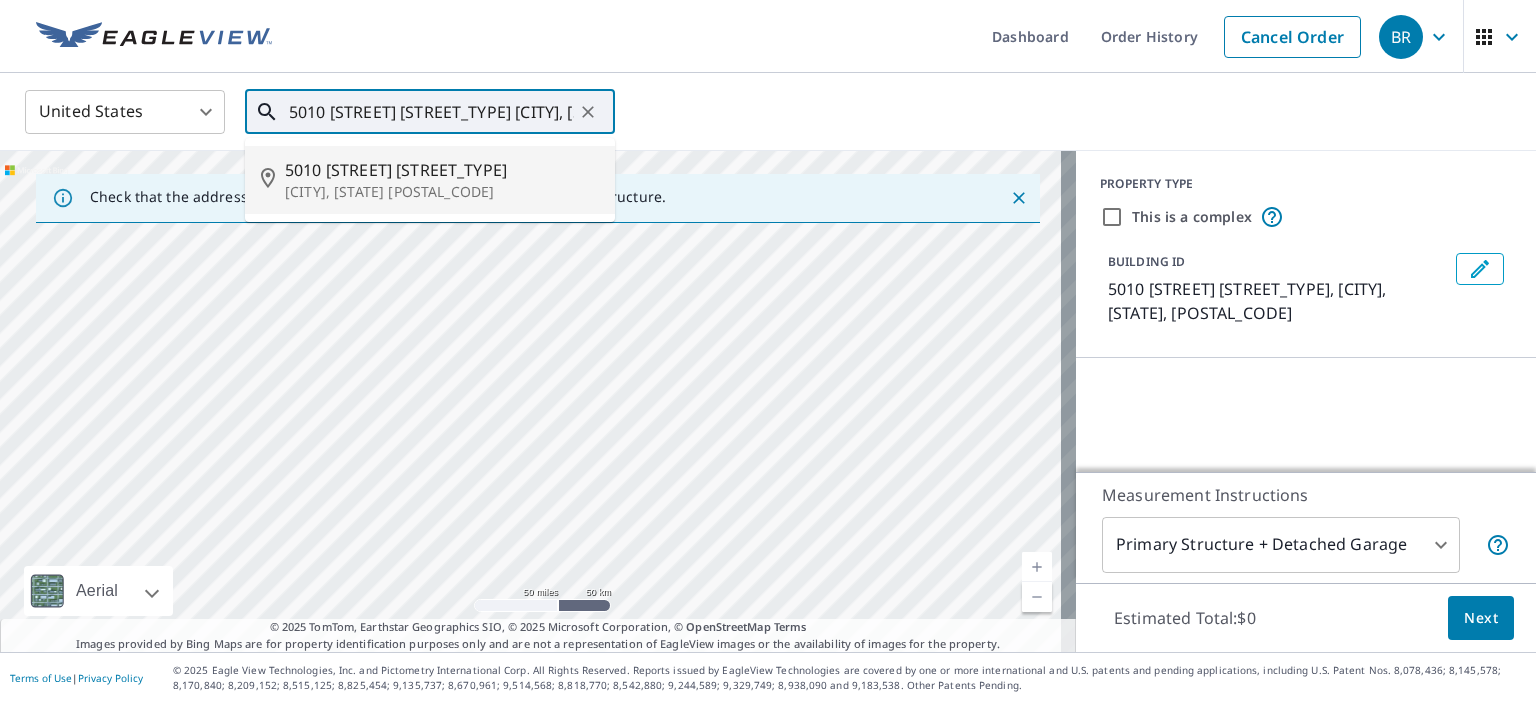 click on "[NUMBER] [STREET]" at bounding box center (442, 170) 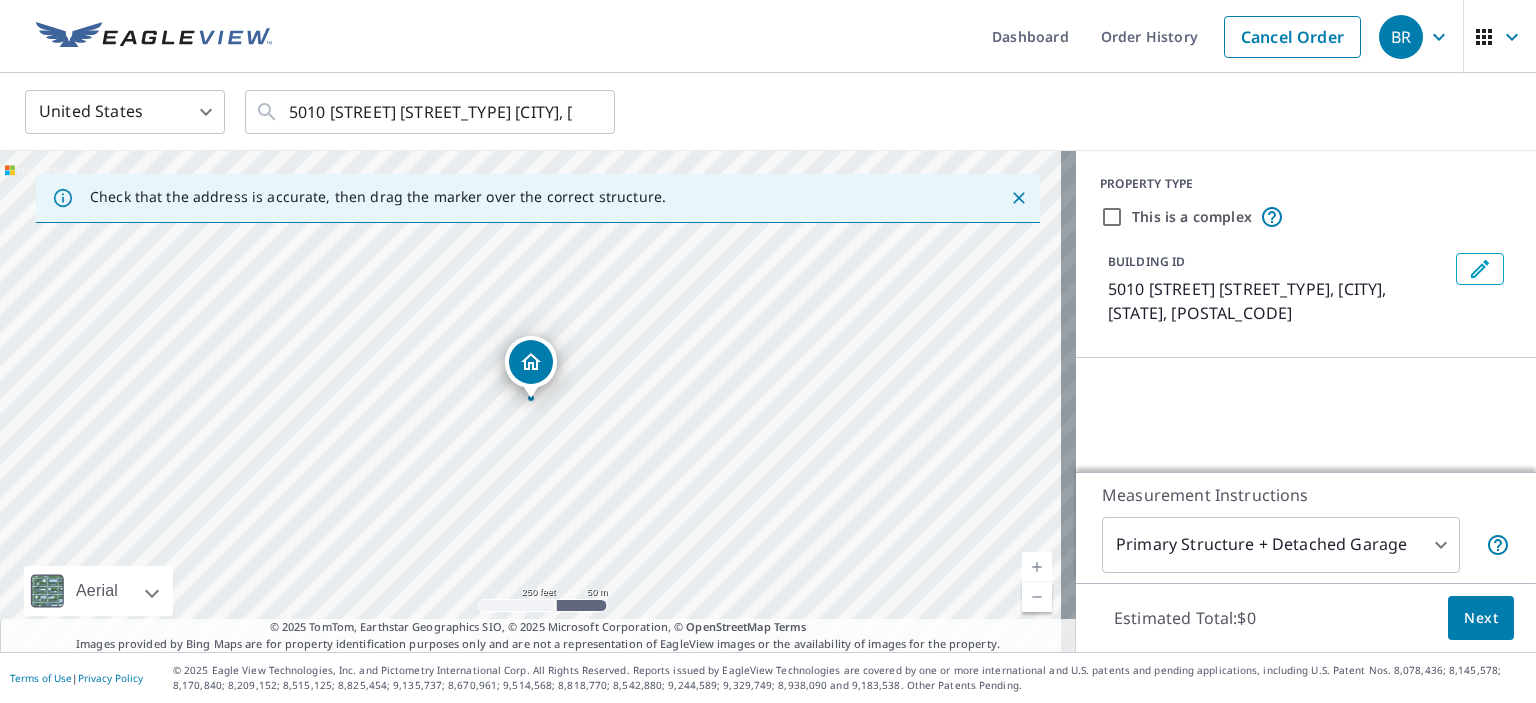 click at bounding box center (1037, 567) 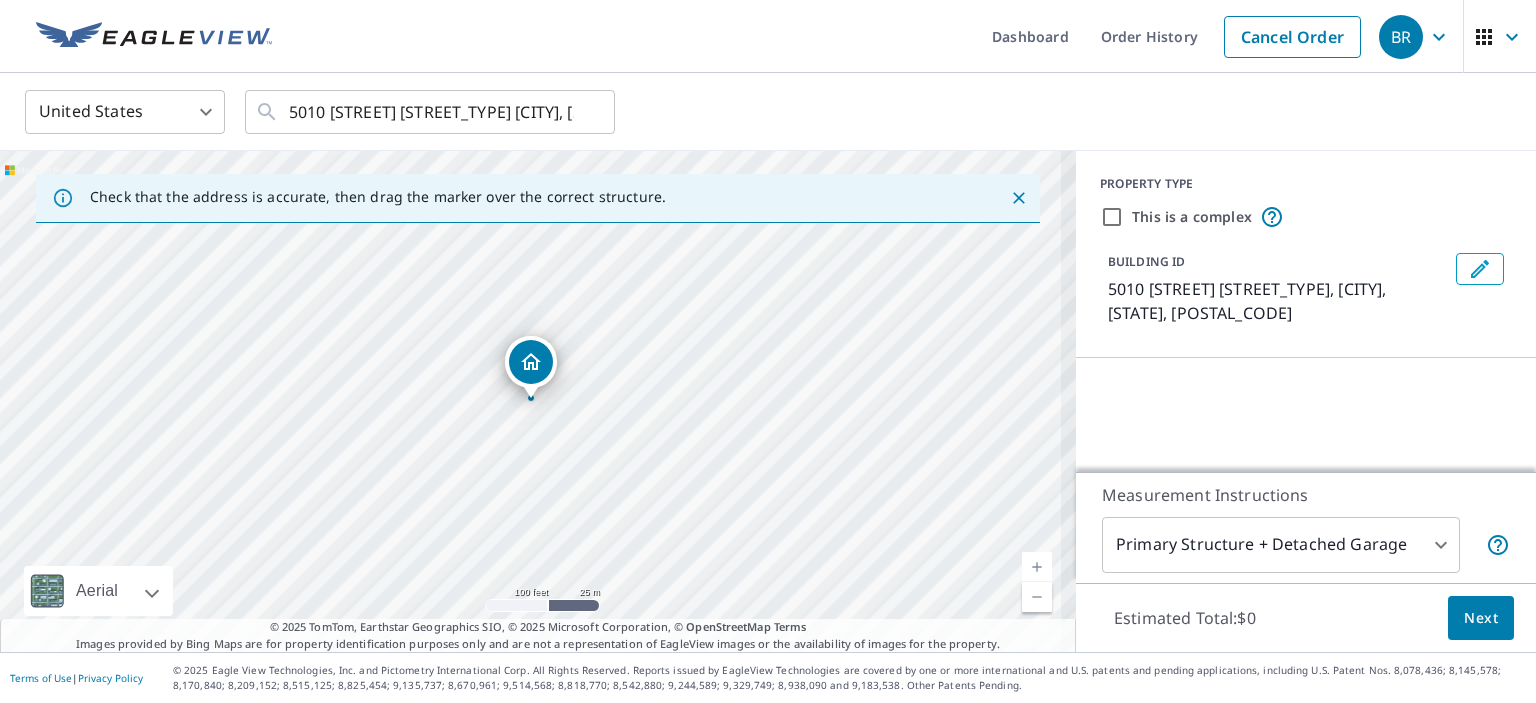 click at bounding box center (1037, 567) 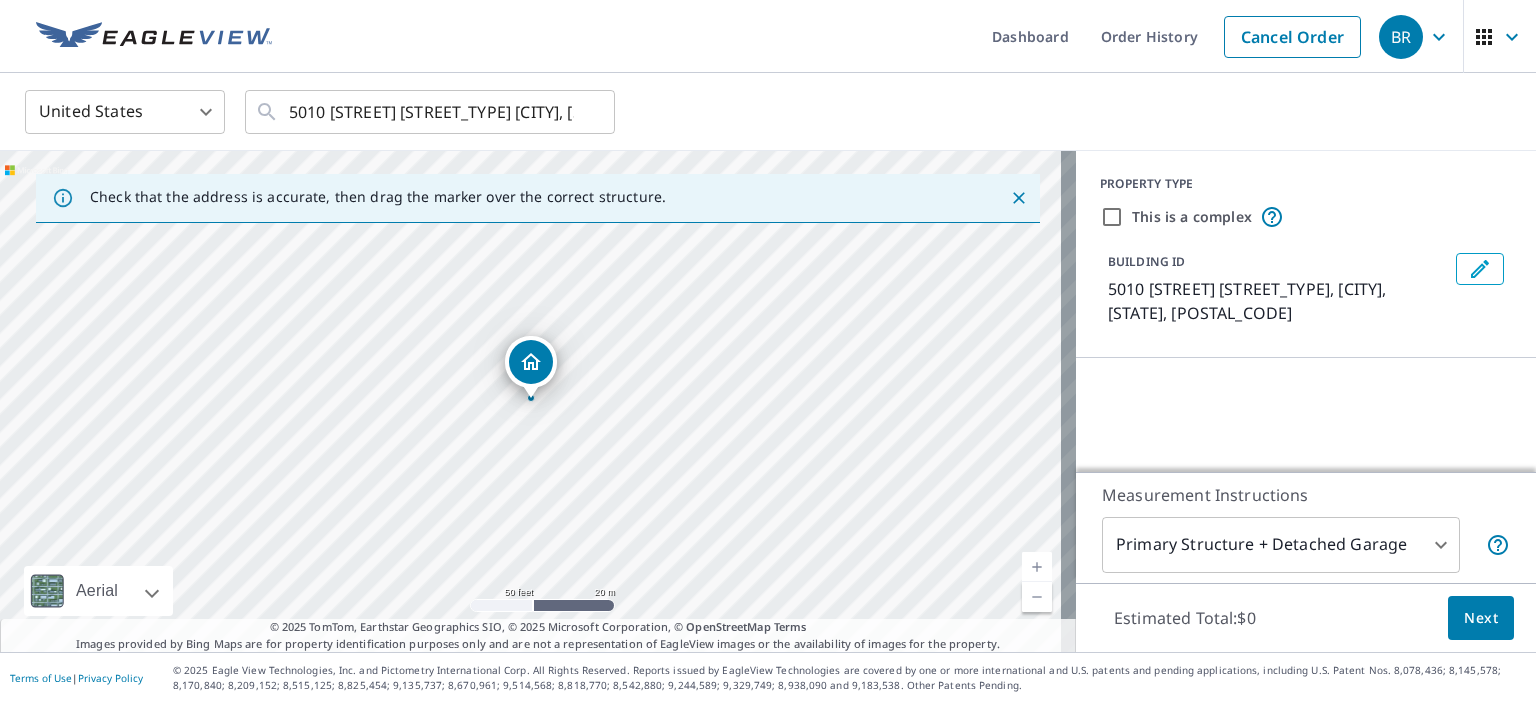 click at bounding box center [1037, 567] 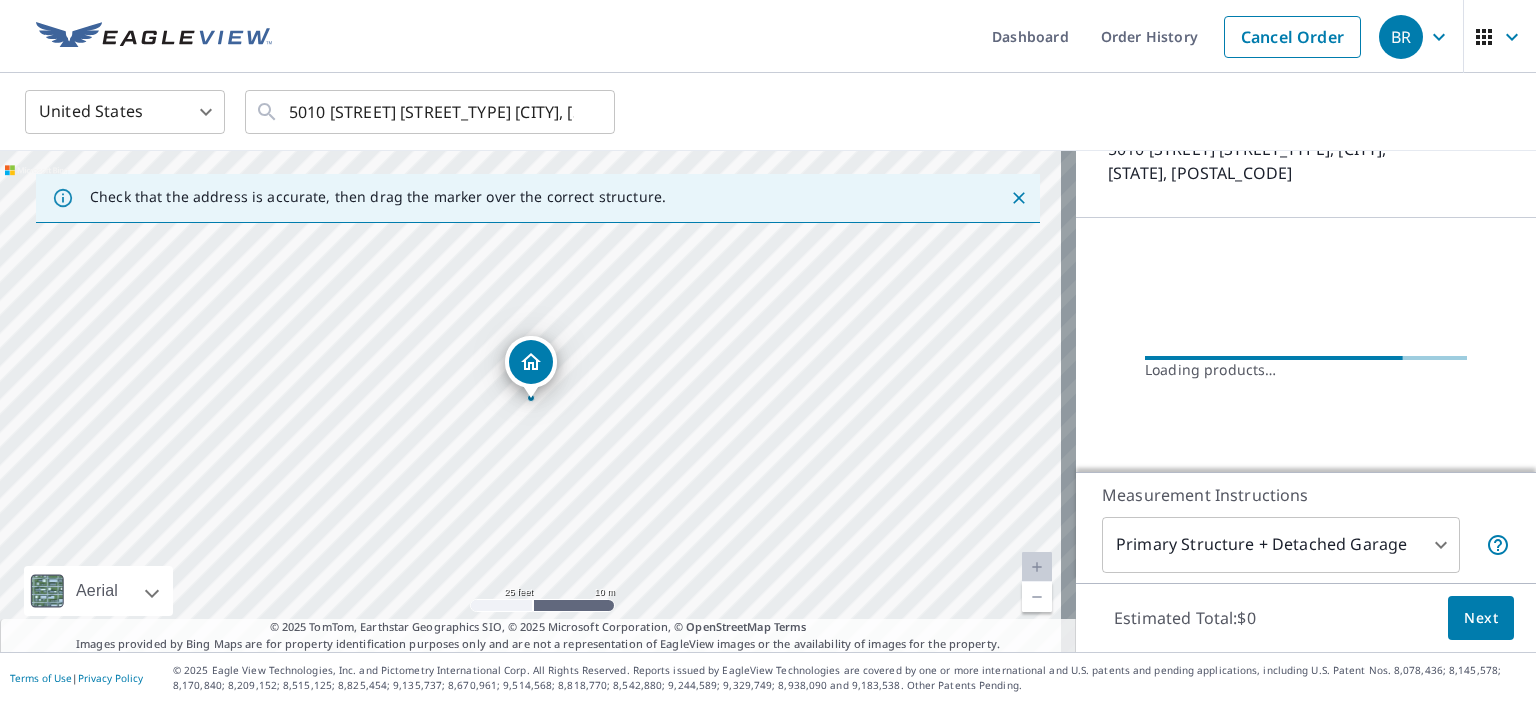 scroll, scrollTop: 161, scrollLeft: 0, axis: vertical 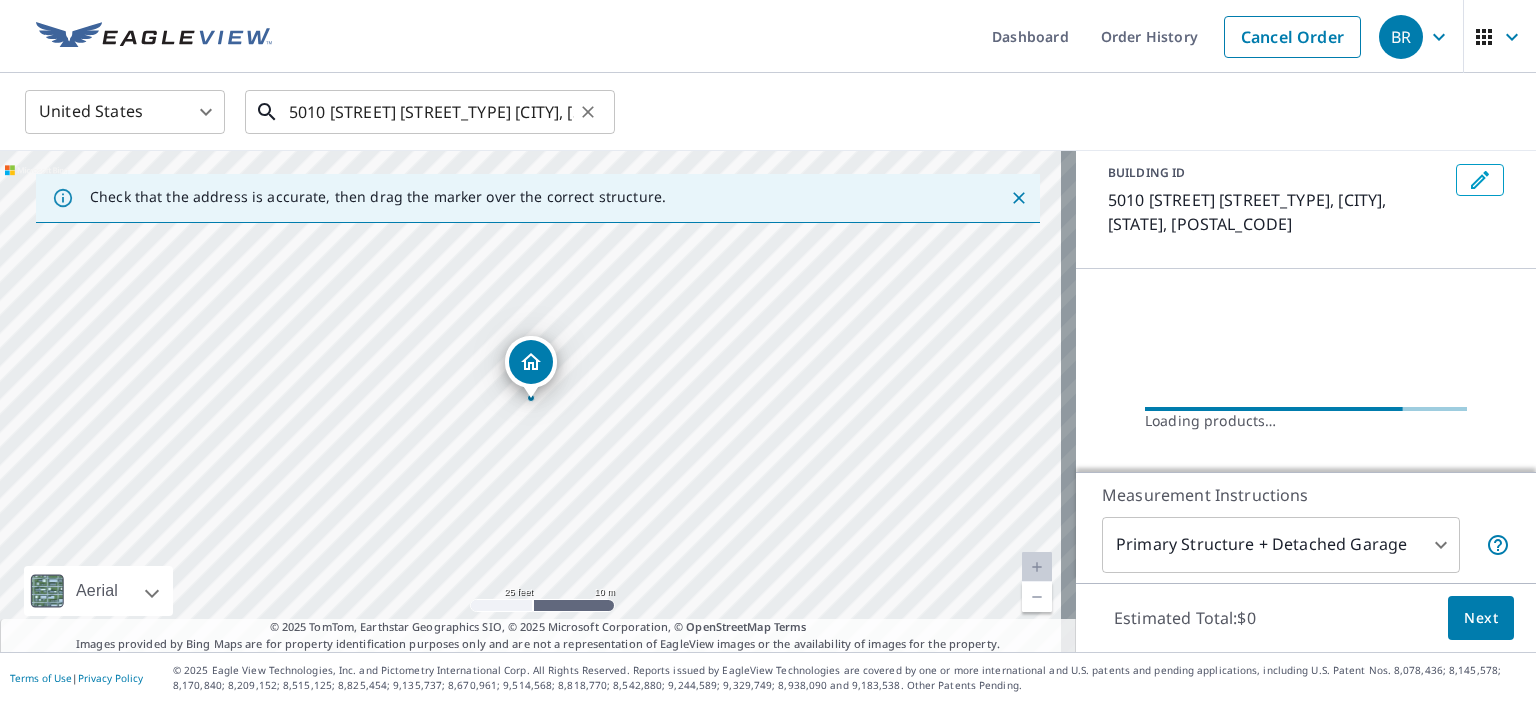 click on "[NUMBER] [STREET] [CITY], [STATE] [ZIP]" at bounding box center (431, 112) 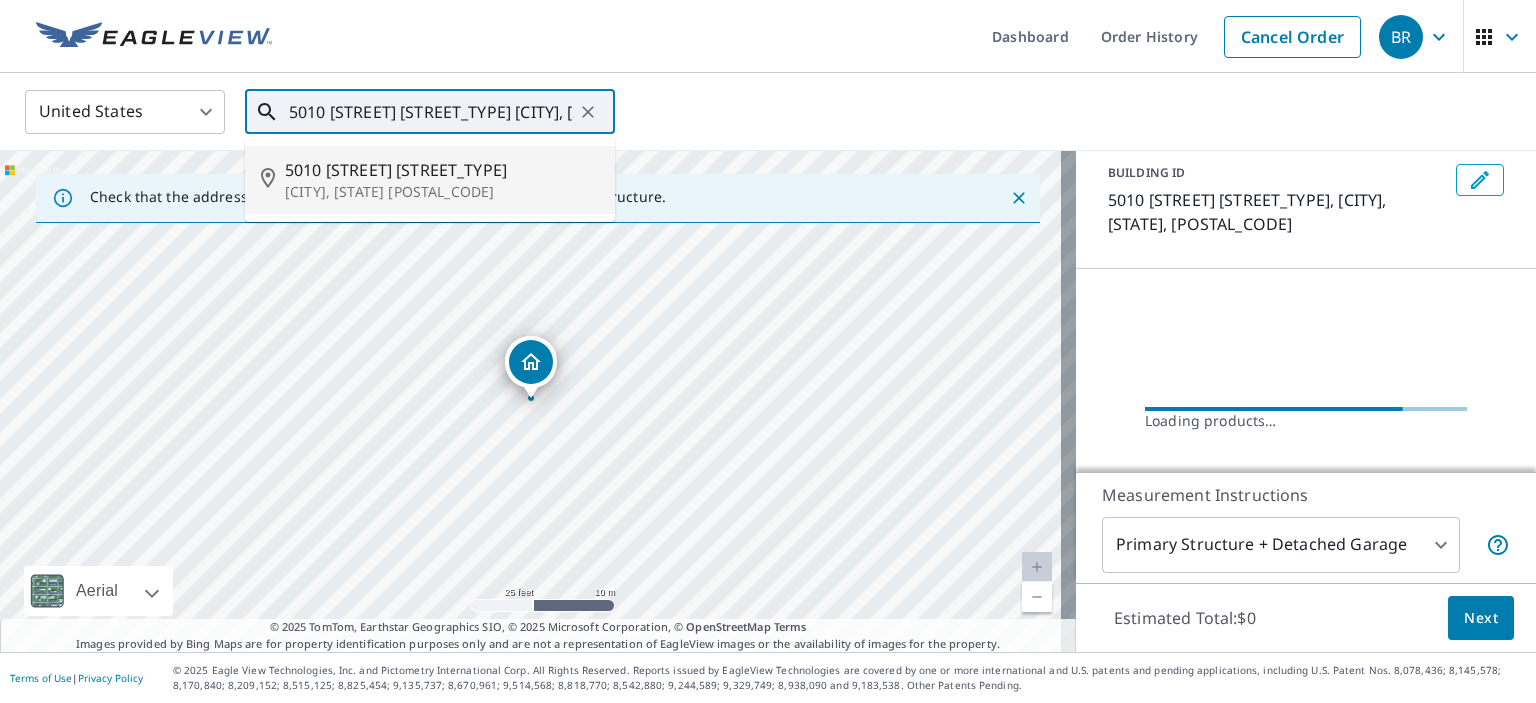 click on "[CITY], [STATE] [ZIP]" at bounding box center (442, 192) 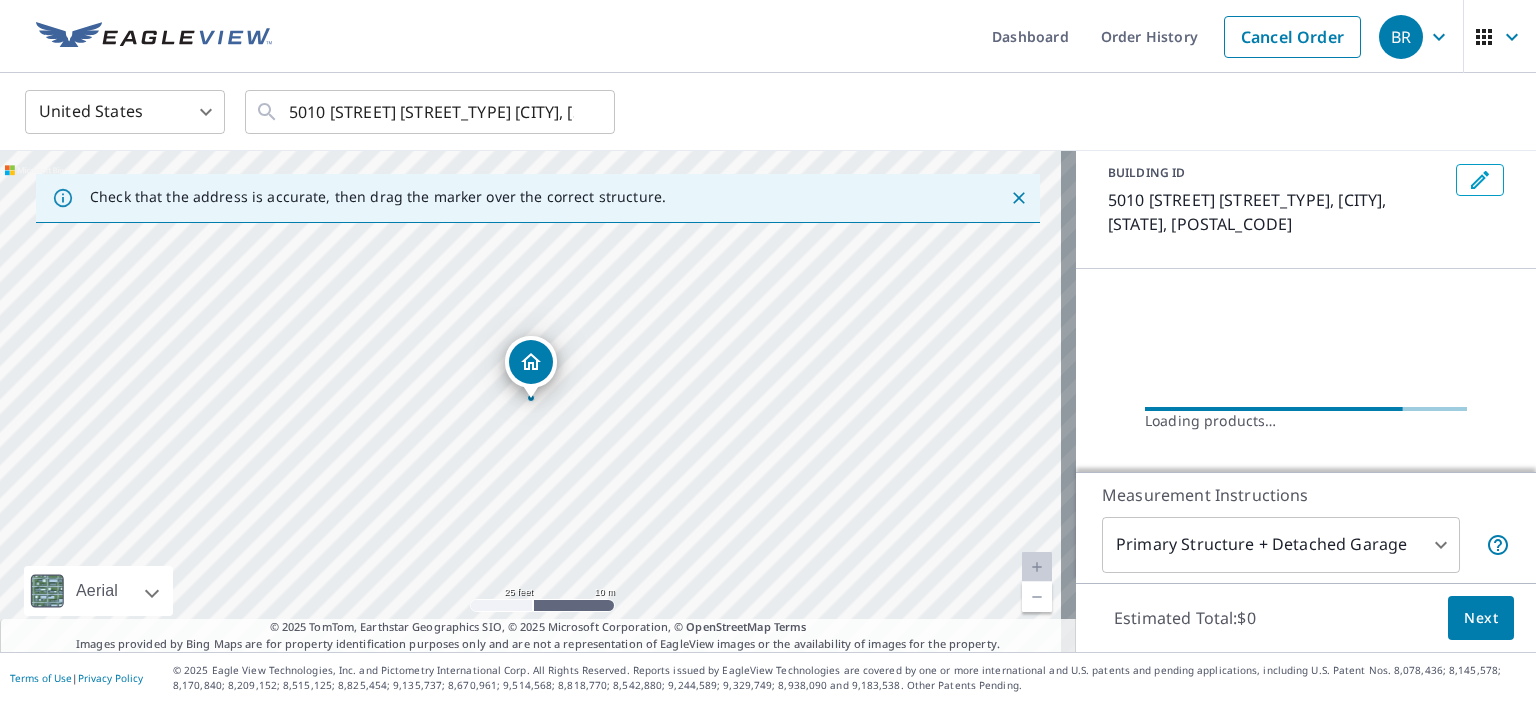 click at bounding box center (1037, 567) 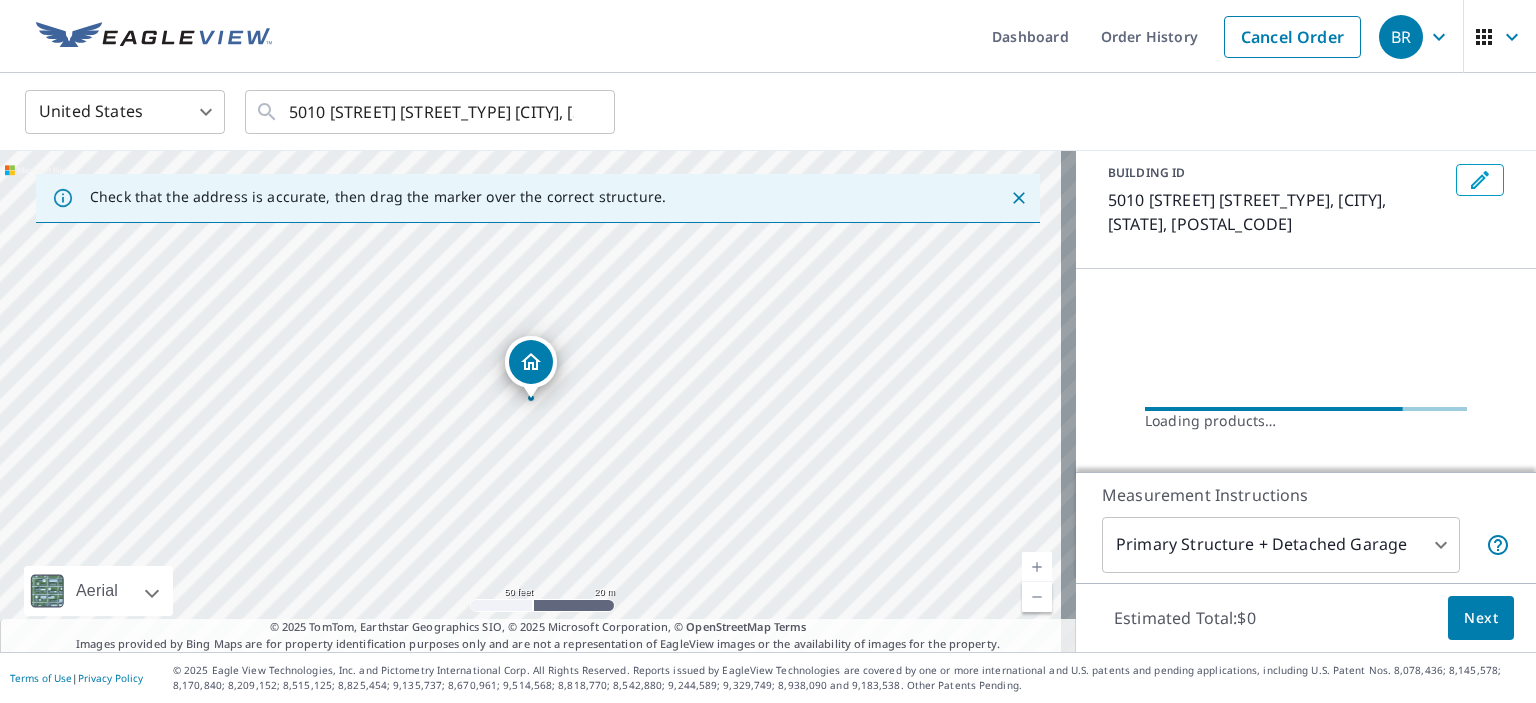 click at bounding box center [1037, 567] 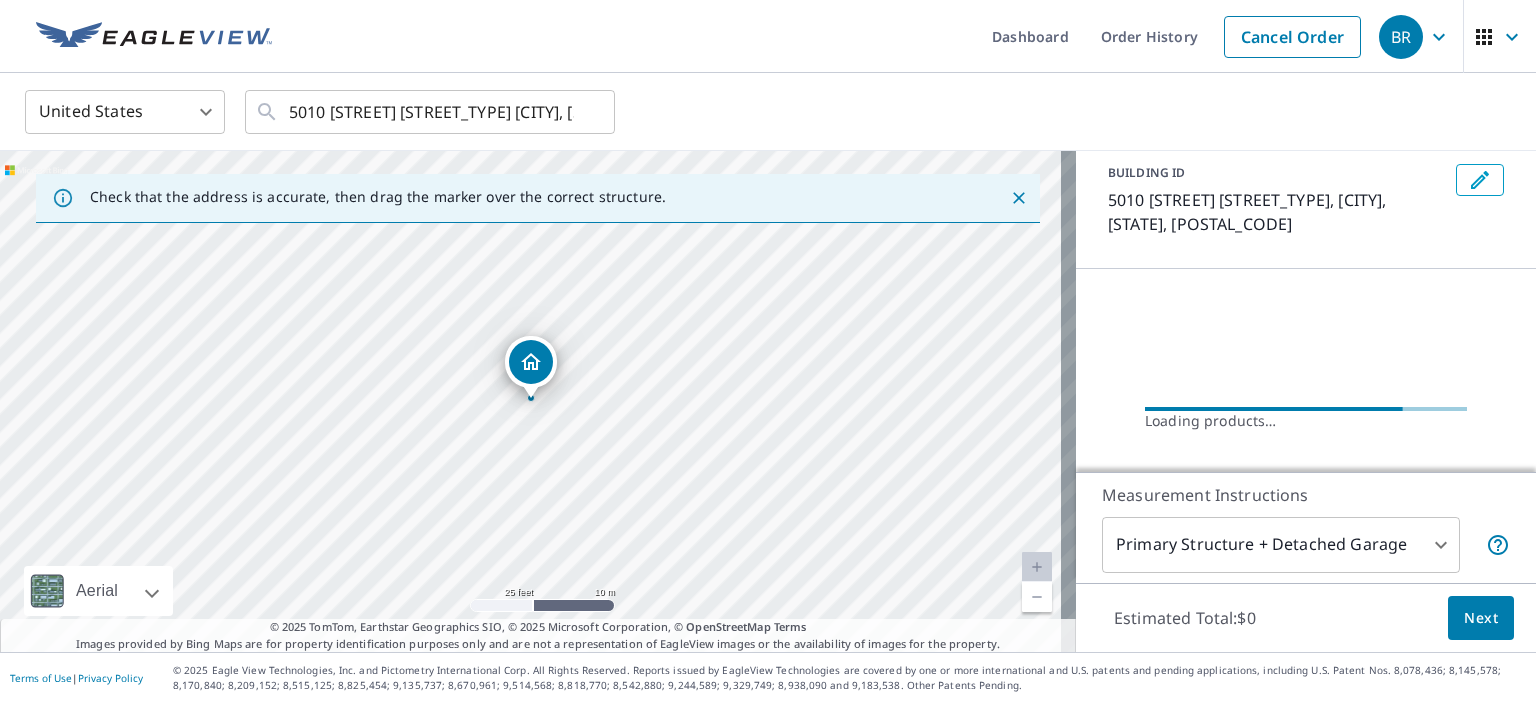 scroll, scrollTop: 161, scrollLeft: 0, axis: vertical 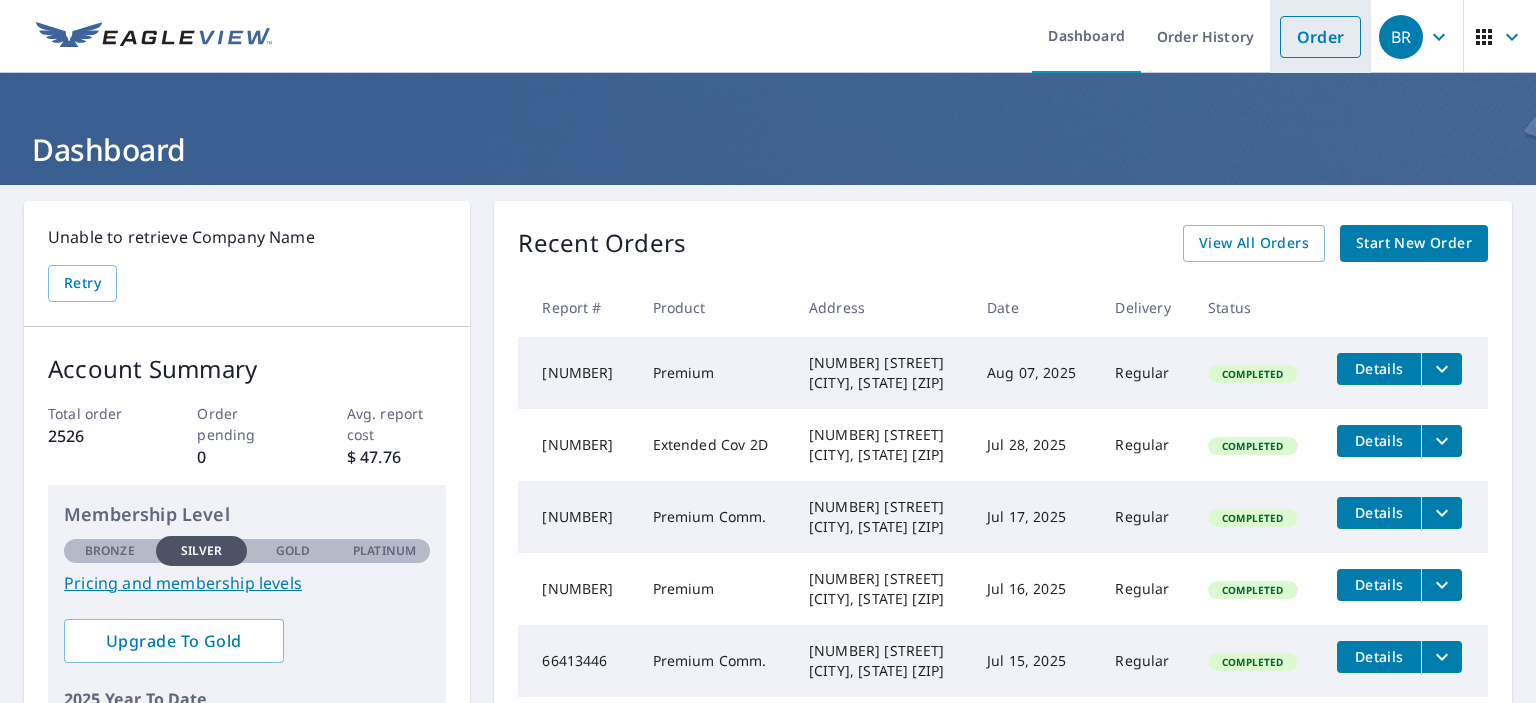 click on "Order" at bounding box center [1320, 37] 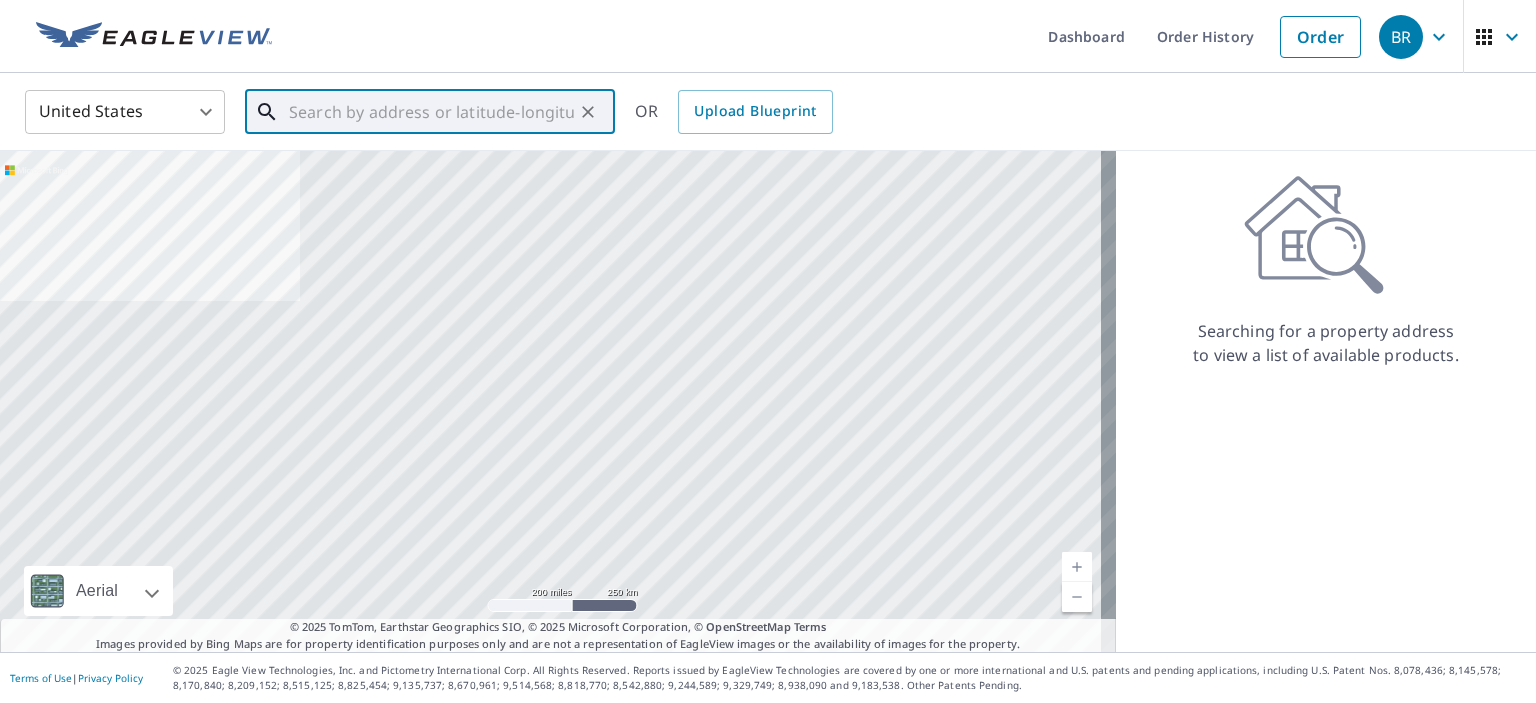 click at bounding box center [431, 112] 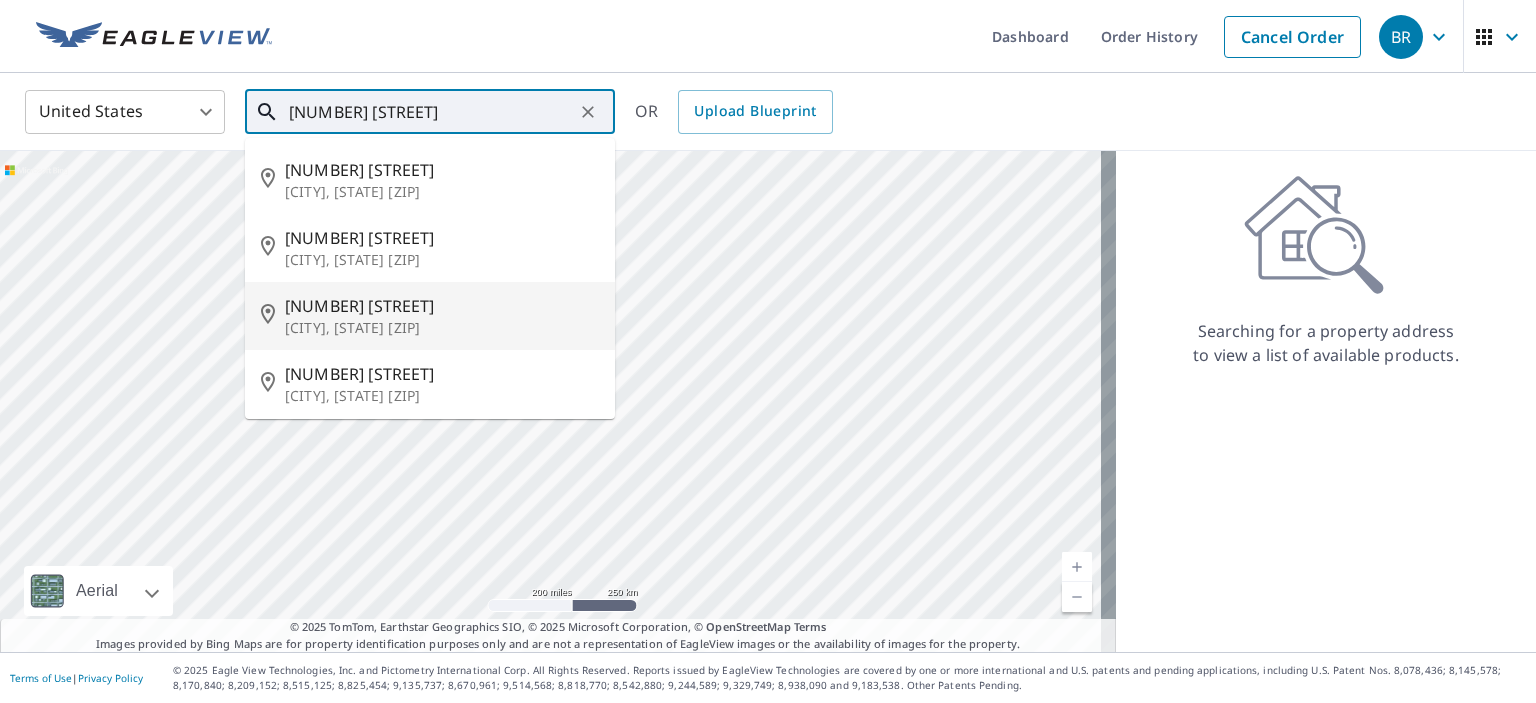 click on "[NUMBER] [STREET]" at bounding box center (442, 306) 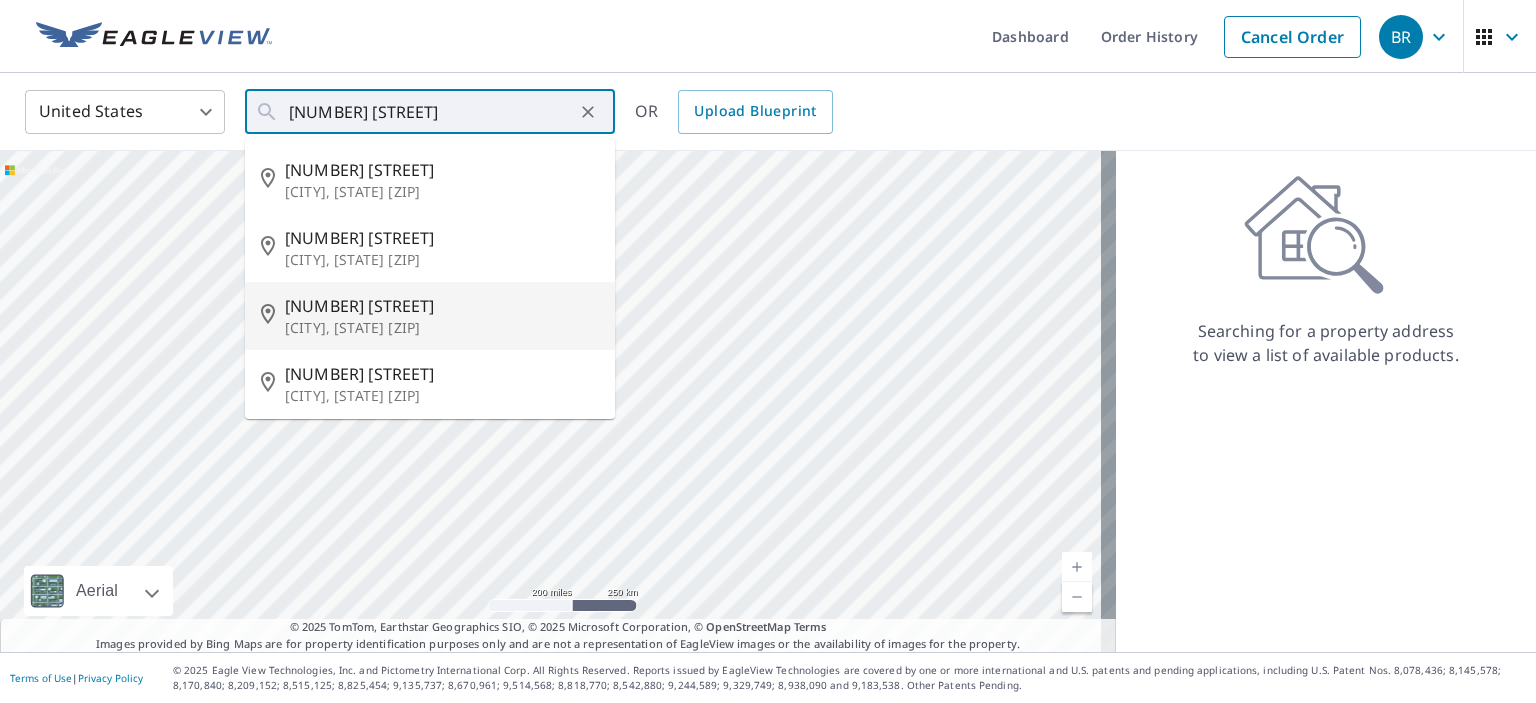 type on "[NUMBER] [STREET] [CITY], [STATE] [ZIP]" 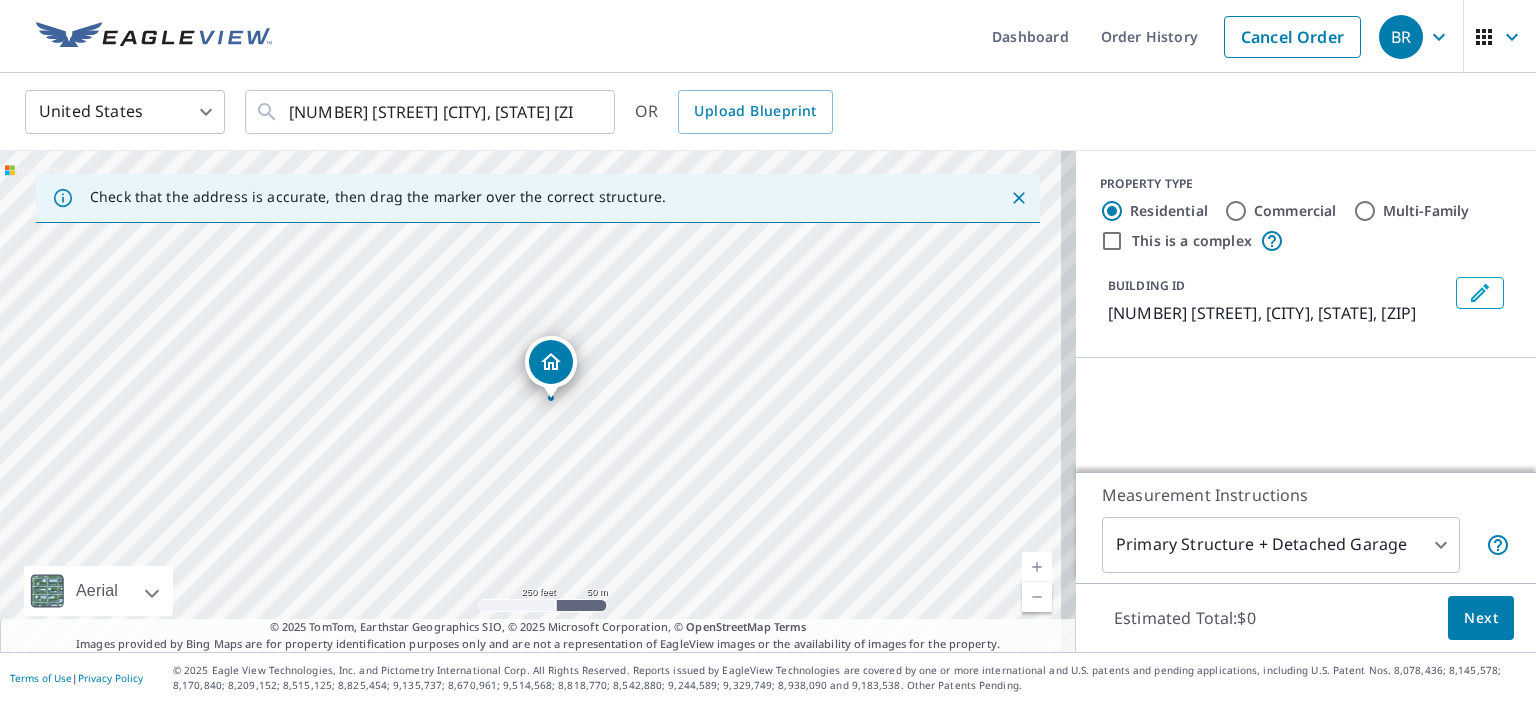 click at bounding box center (1037, 567) 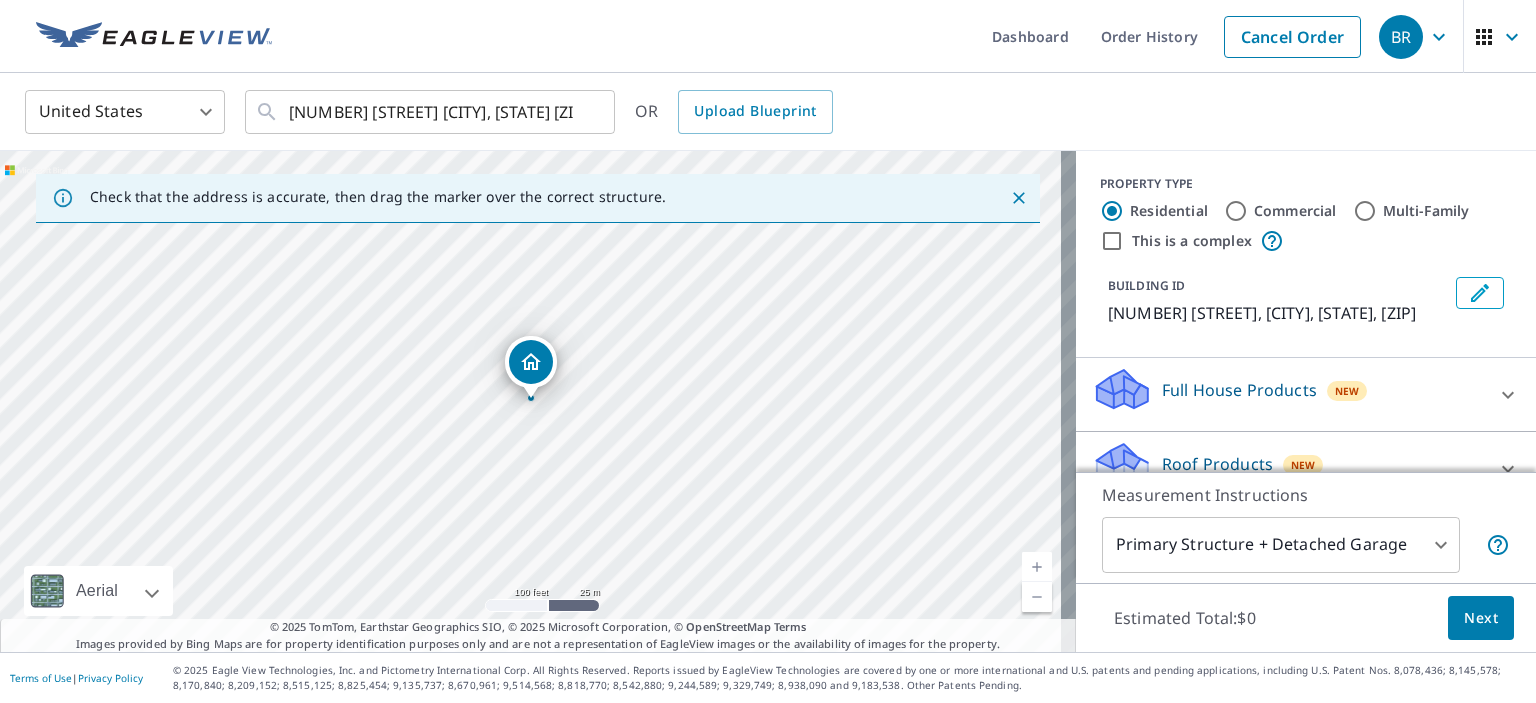 click at bounding box center (1037, 567) 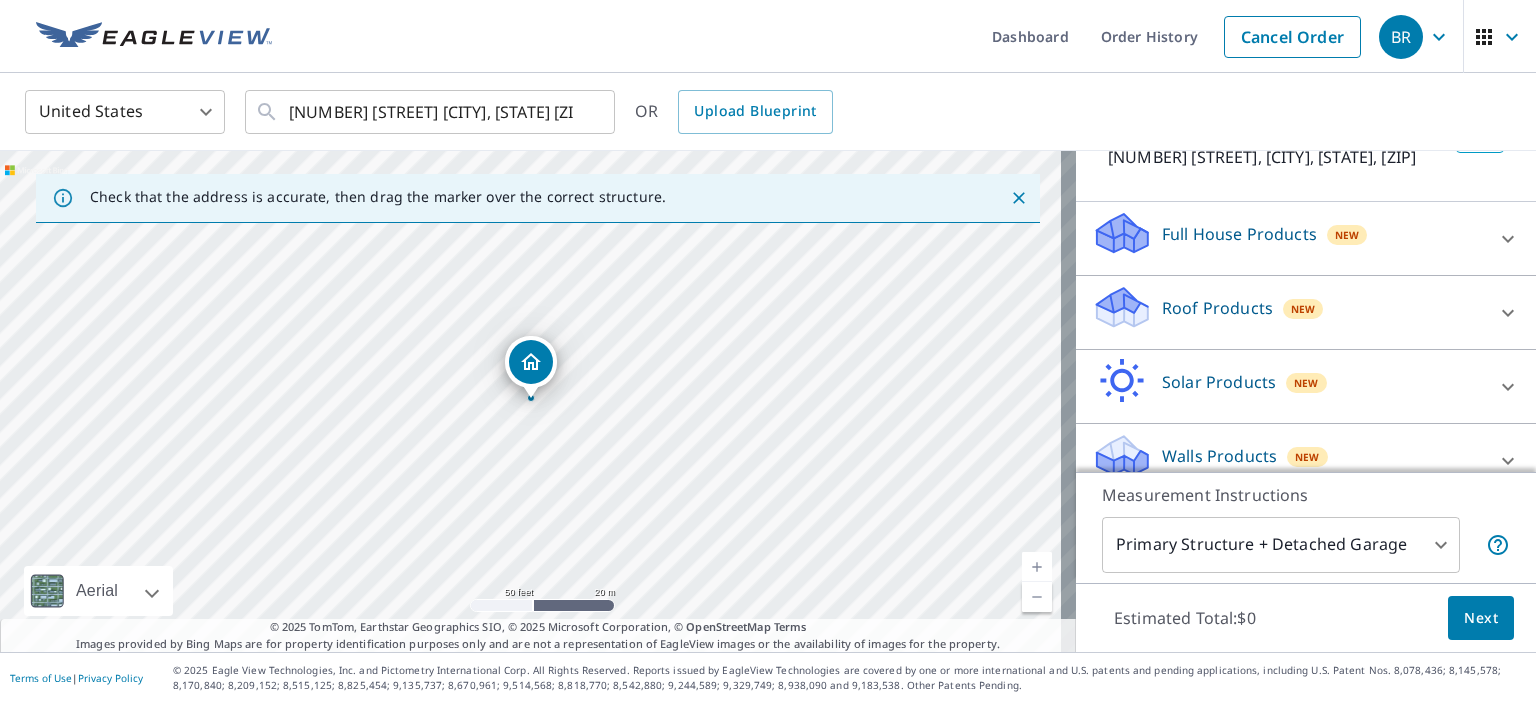 scroll, scrollTop: 164, scrollLeft: 0, axis: vertical 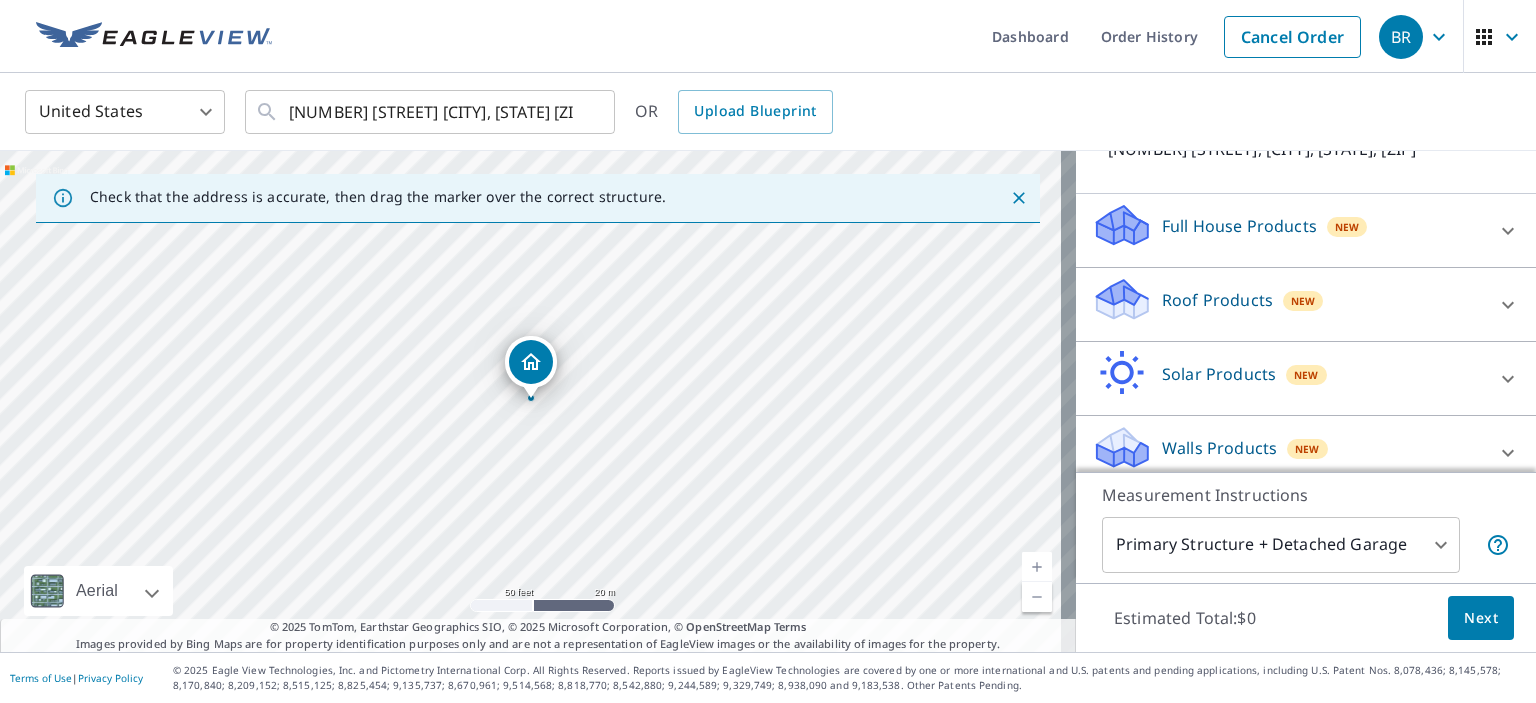 click 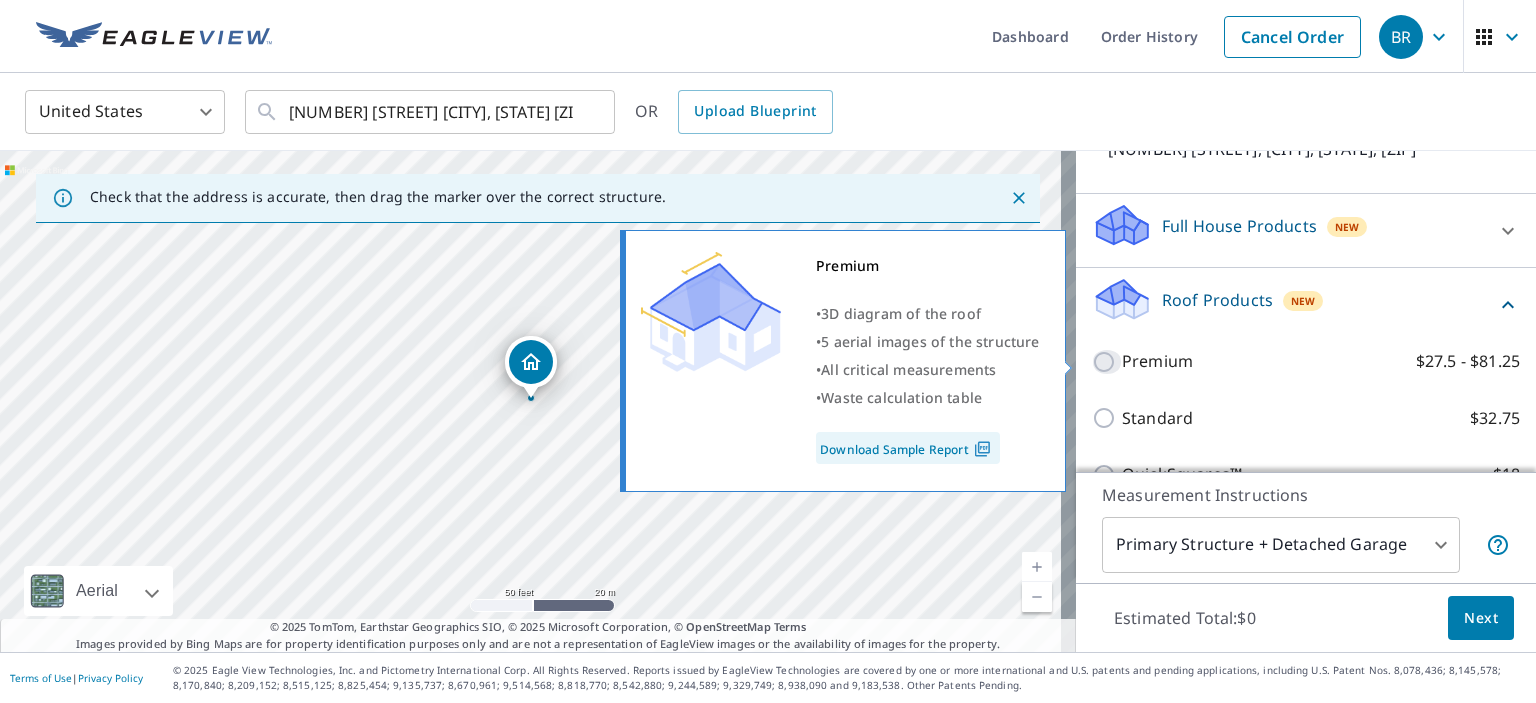 click on "Premium $27.5 - $81.25" at bounding box center (1107, 362) 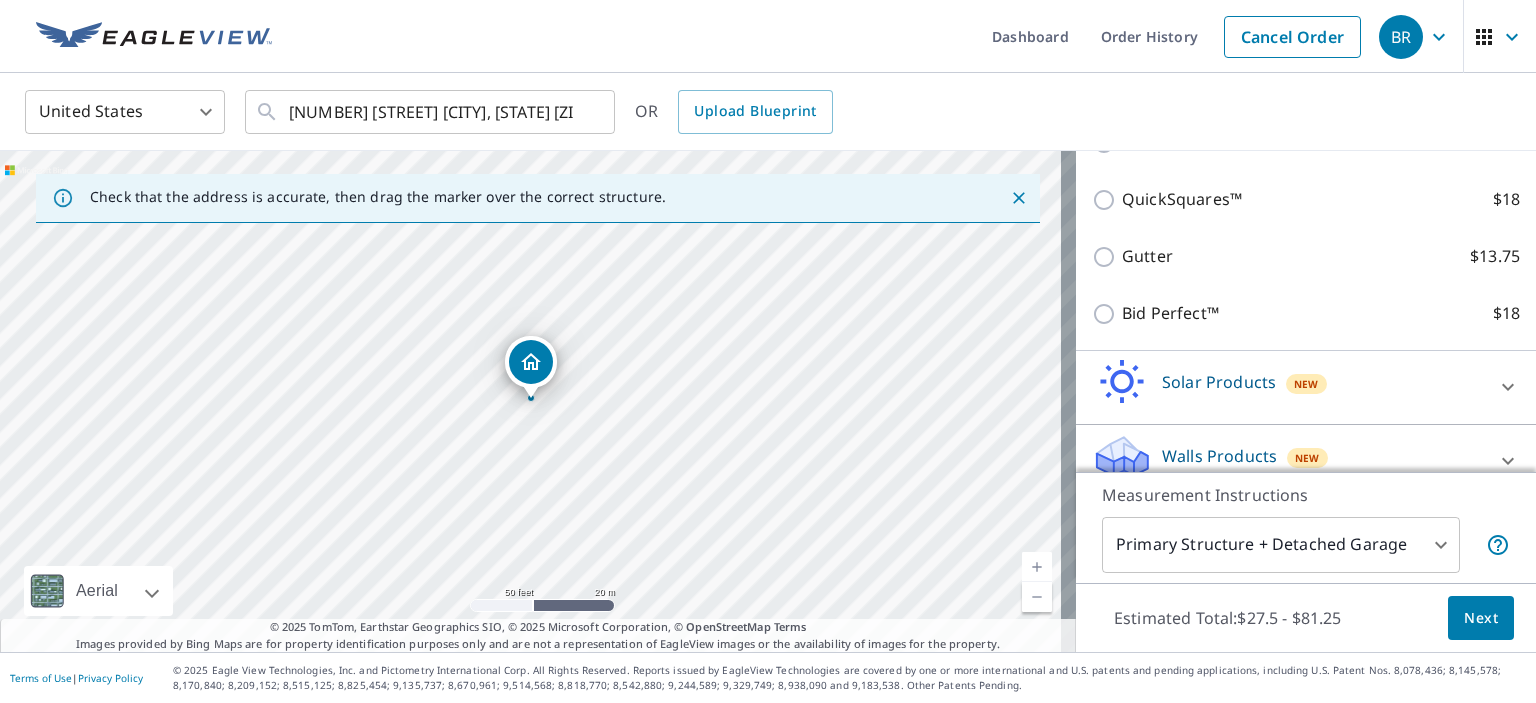 scroll, scrollTop: 514, scrollLeft: 0, axis: vertical 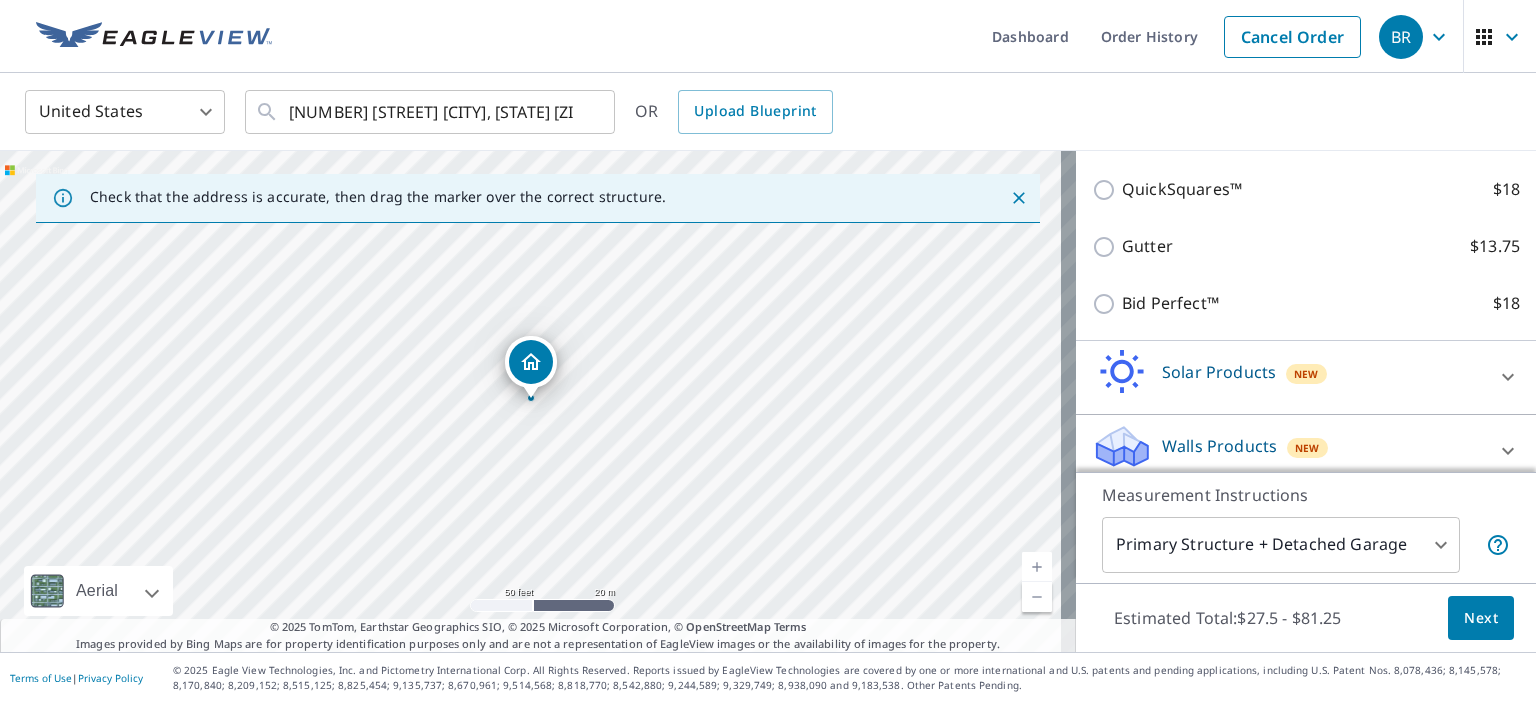 click on "Next" at bounding box center [1481, 618] 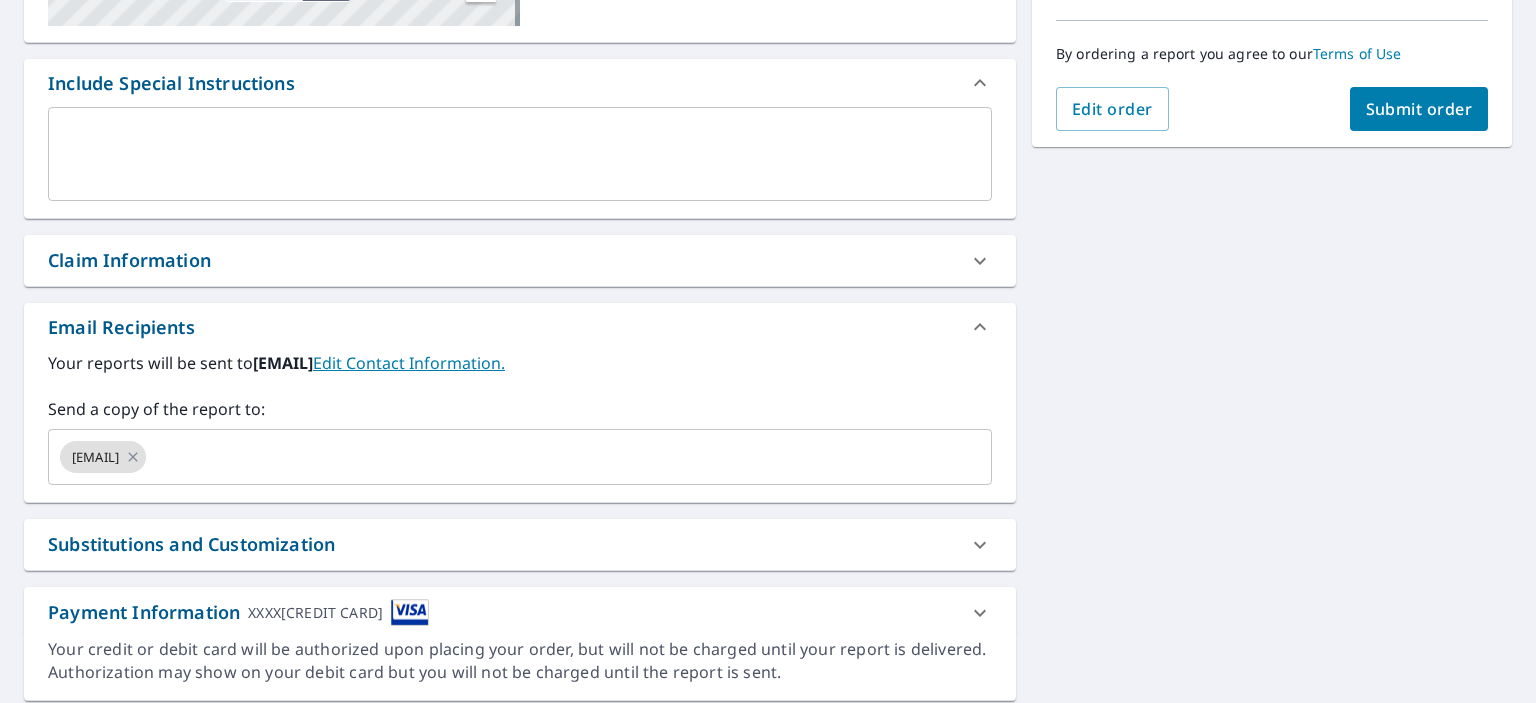 scroll, scrollTop: 500, scrollLeft: 0, axis: vertical 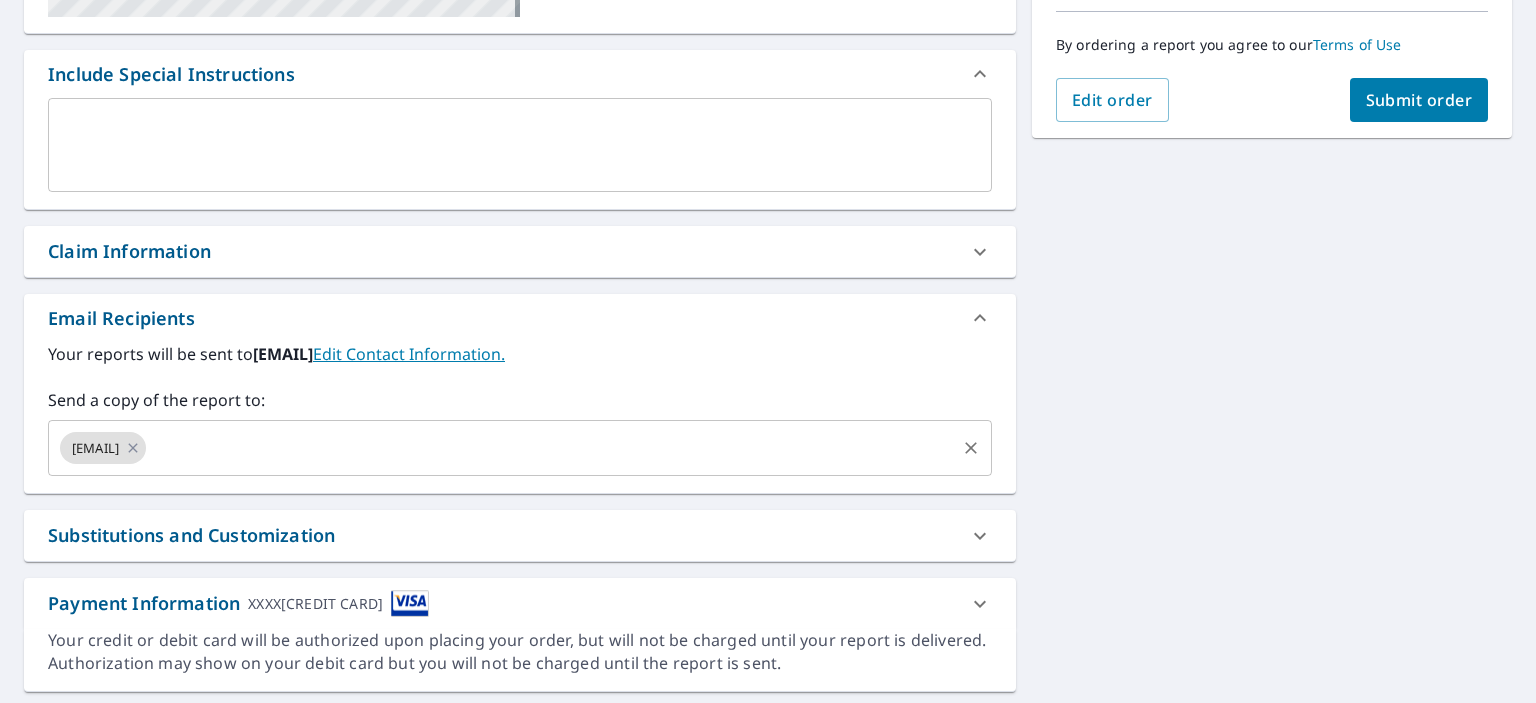 click at bounding box center (551, 448) 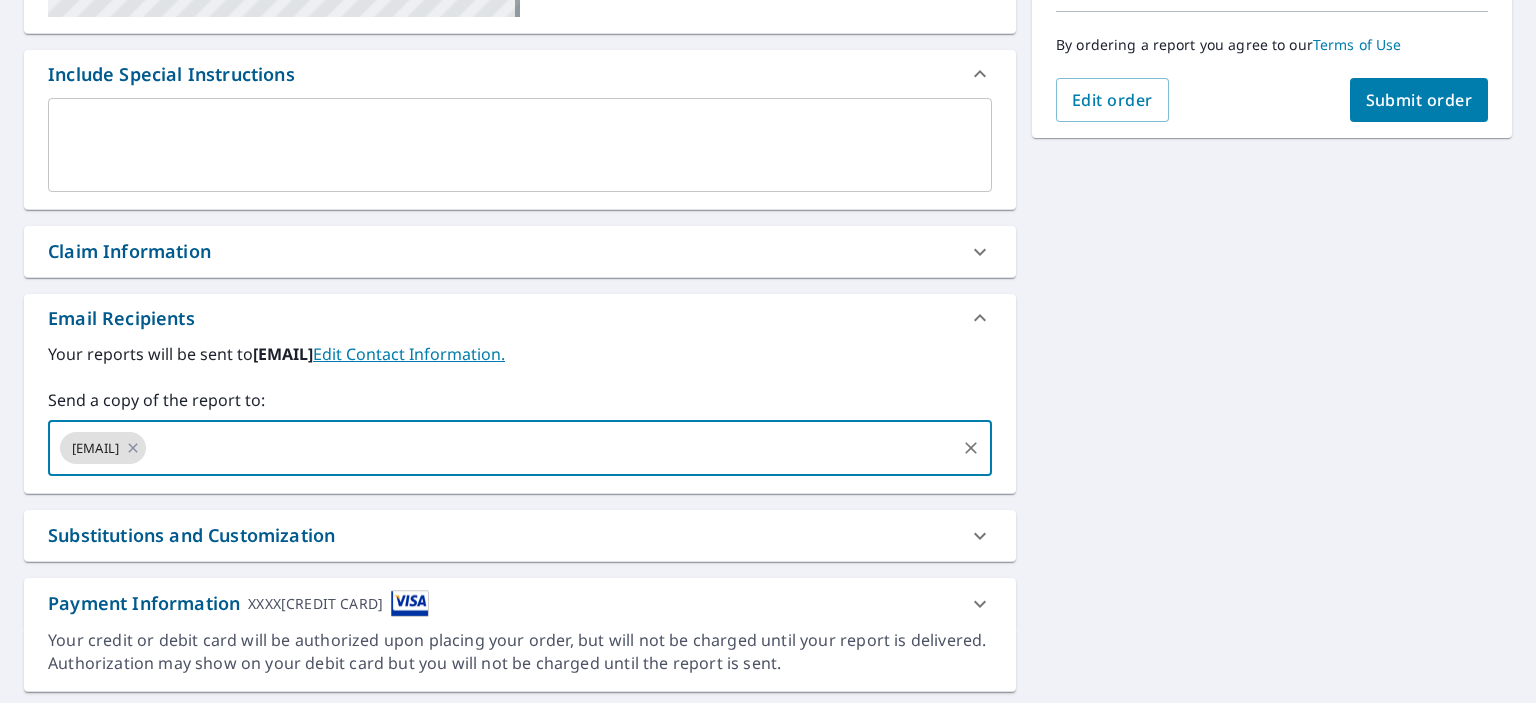 type on "dan@blairremodeling.com" 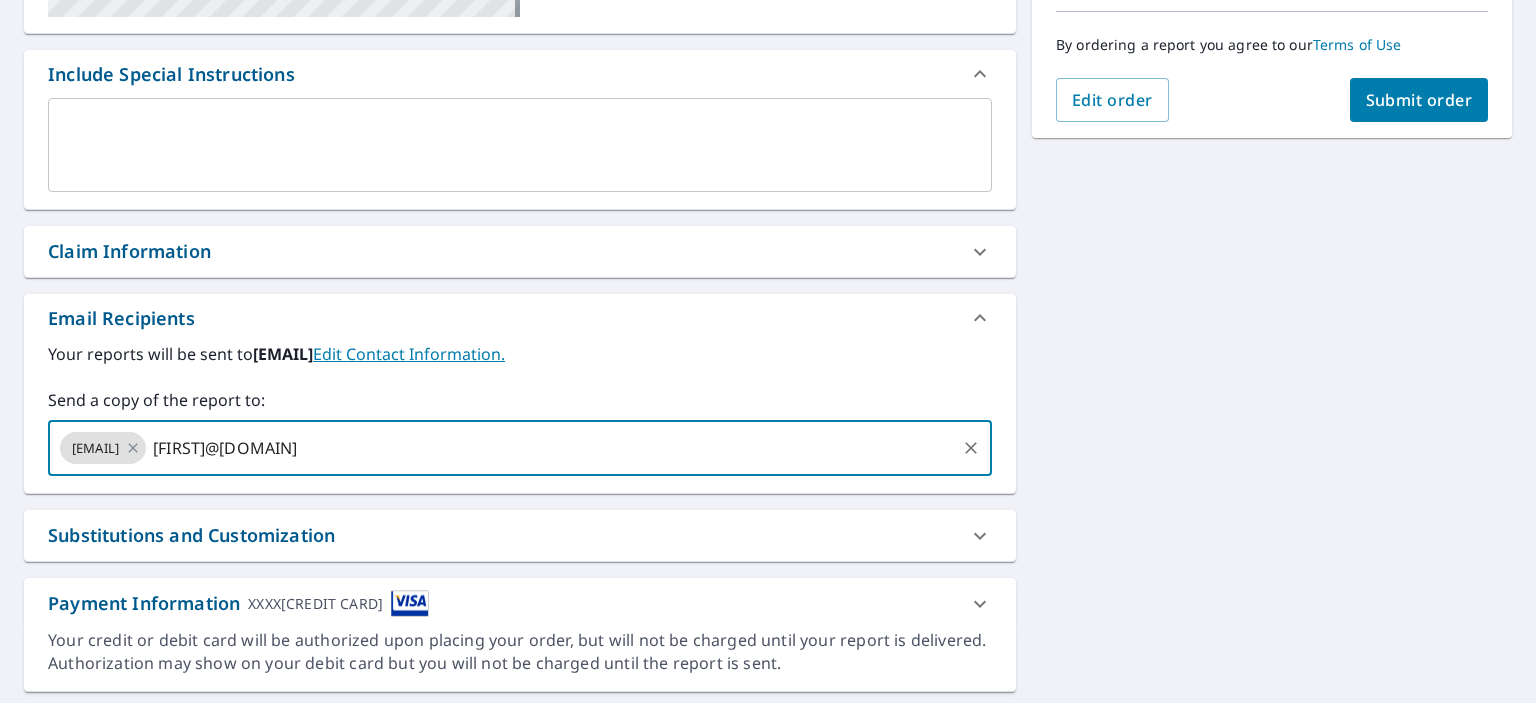 type 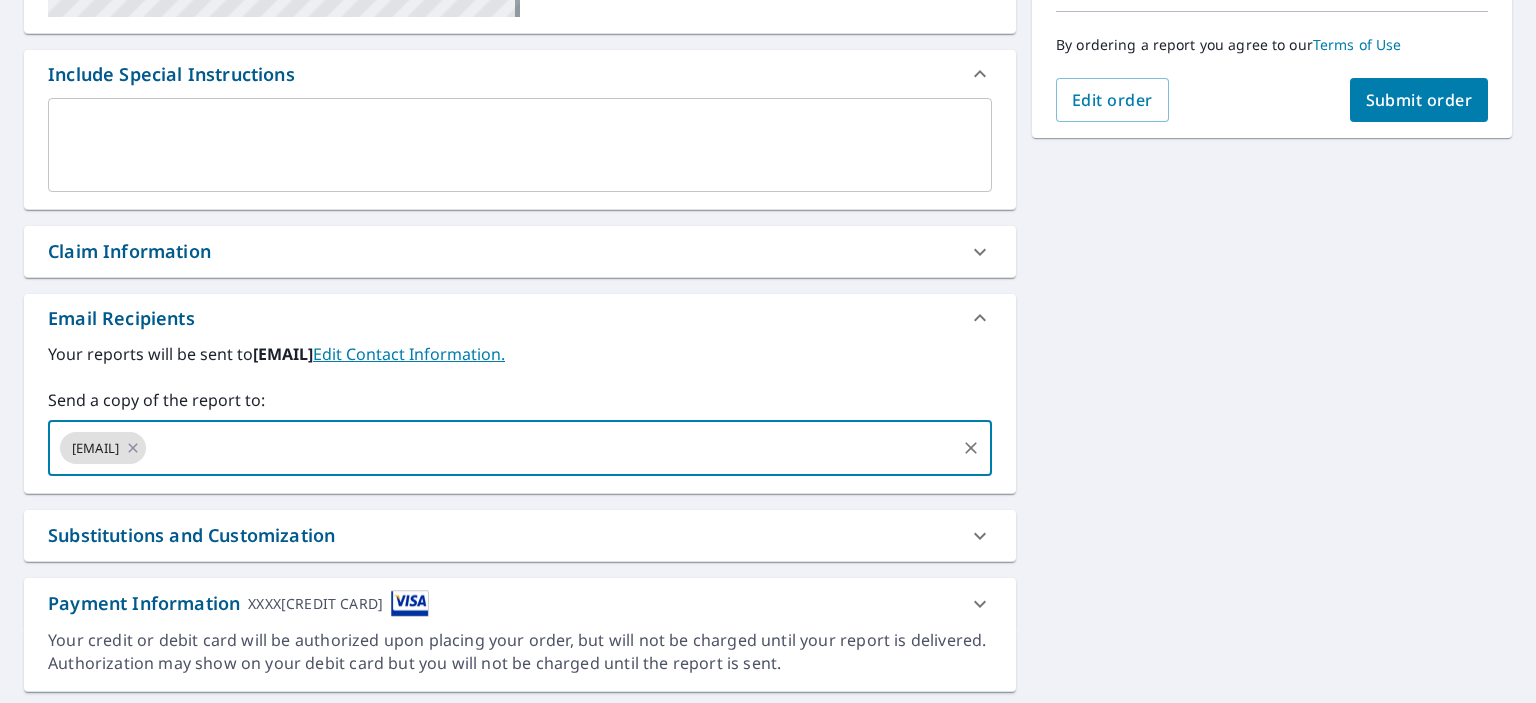 drag, startPoint x: 1273, startPoint y: 391, endPoint x: 1278, endPoint y: 381, distance: 11.18034 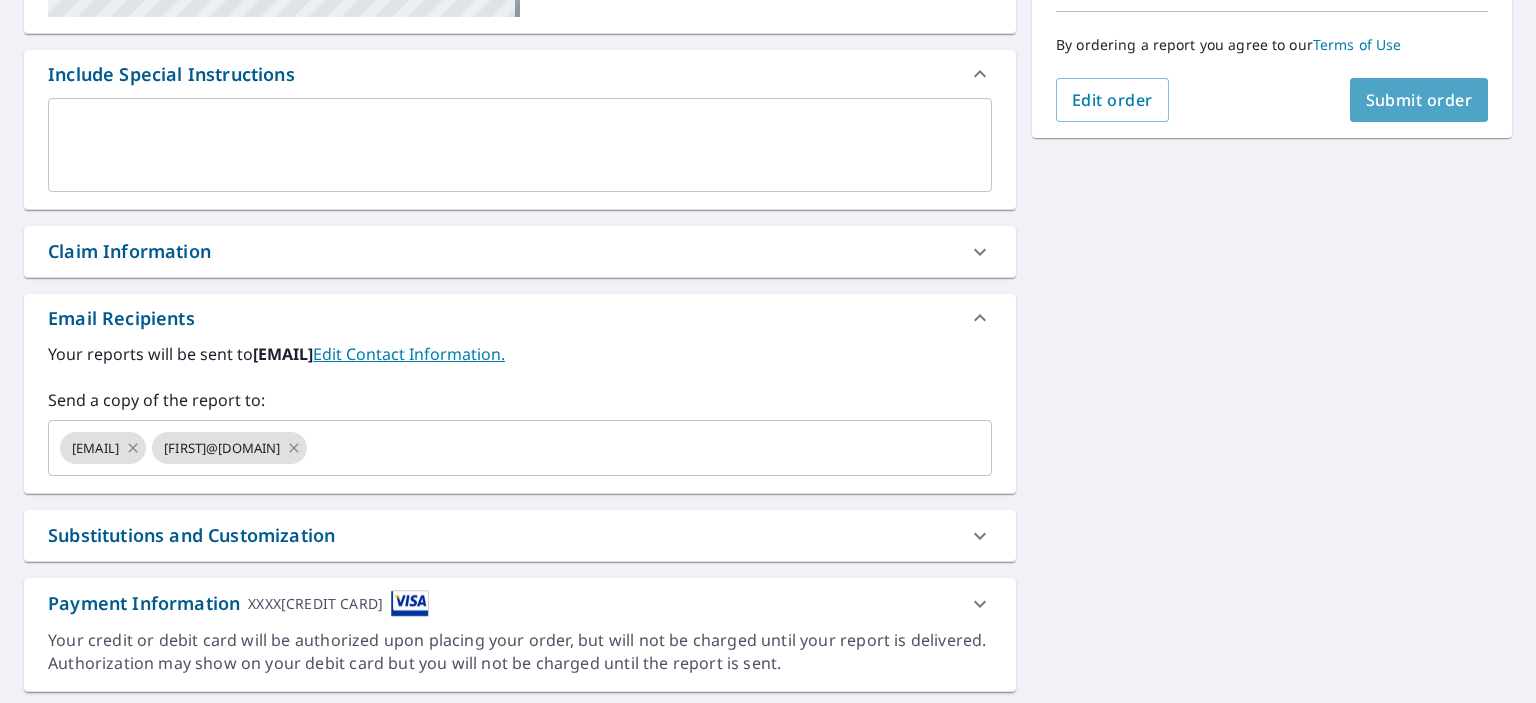 click on "Submit order" at bounding box center (1419, 100) 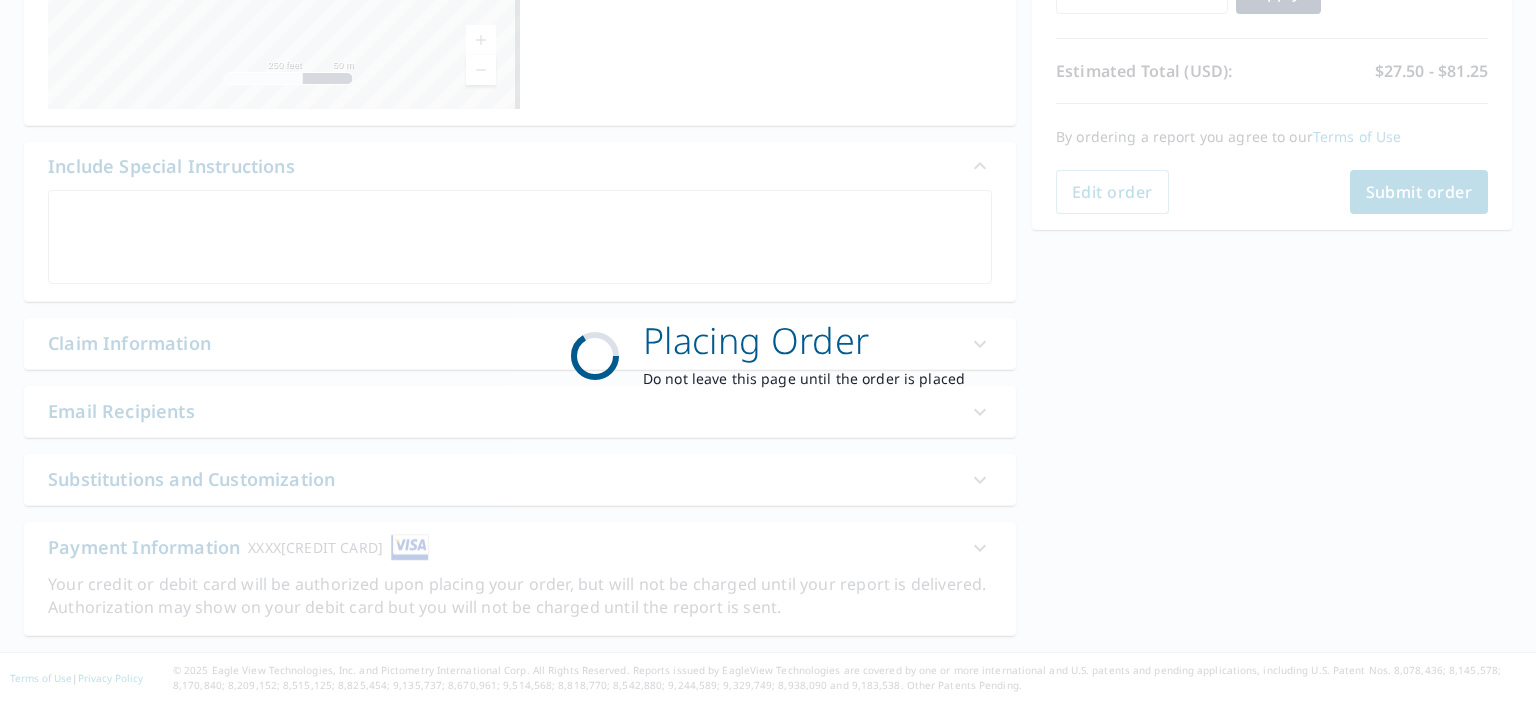 scroll, scrollTop: 406, scrollLeft: 0, axis: vertical 